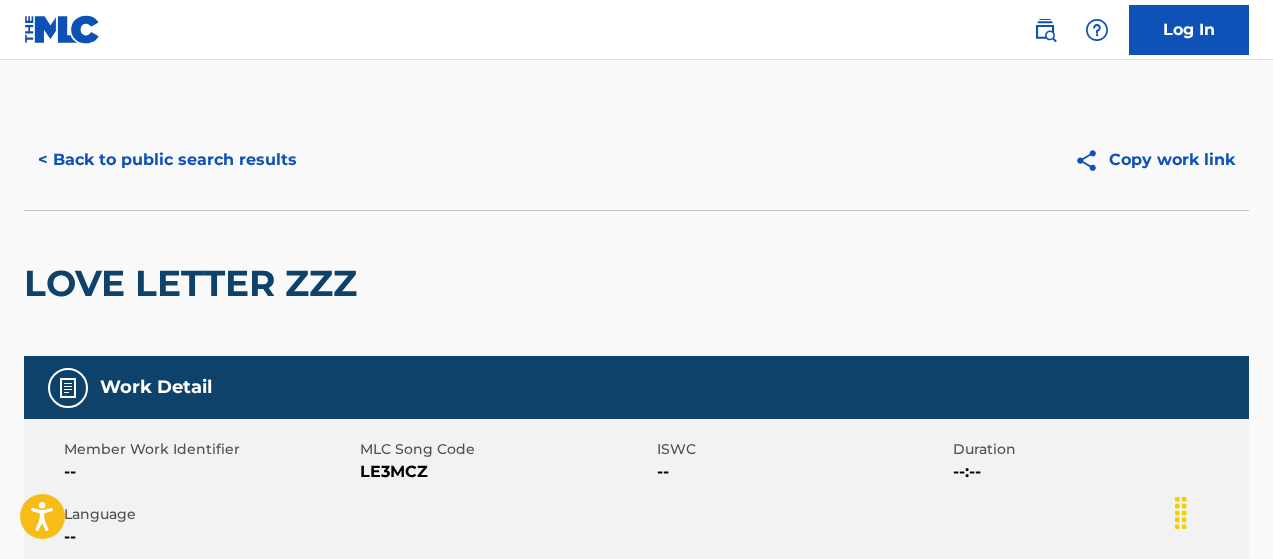 scroll, scrollTop: 642, scrollLeft: 0, axis: vertical 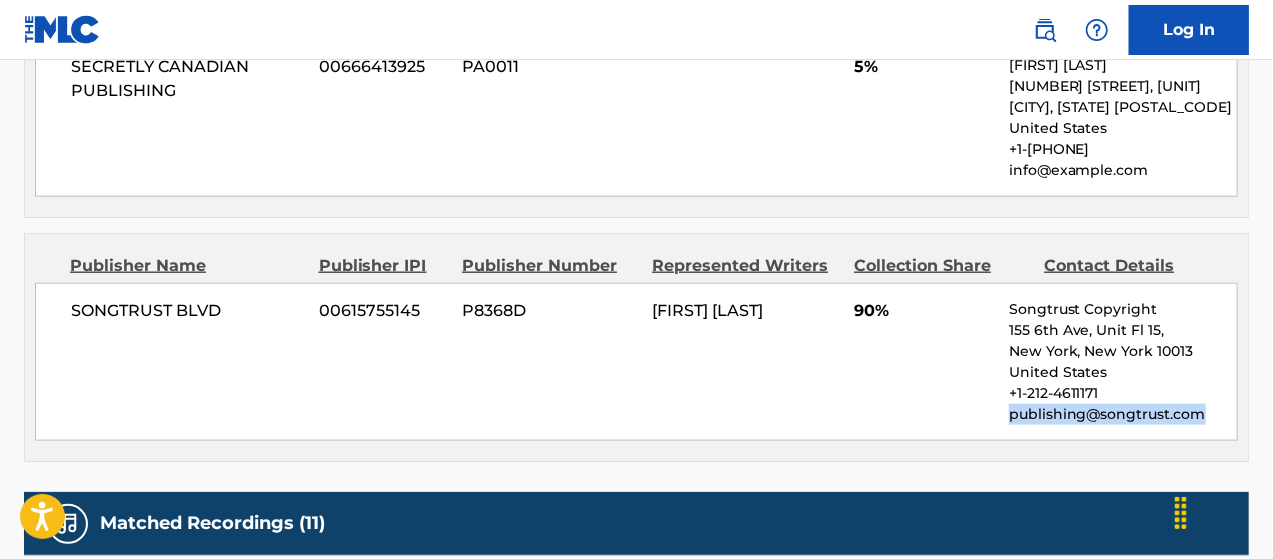 drag, startPoint x: 1010, startPoint y: 411, endPoint x: 1208, endPoint y: 404, distance: 198.1237 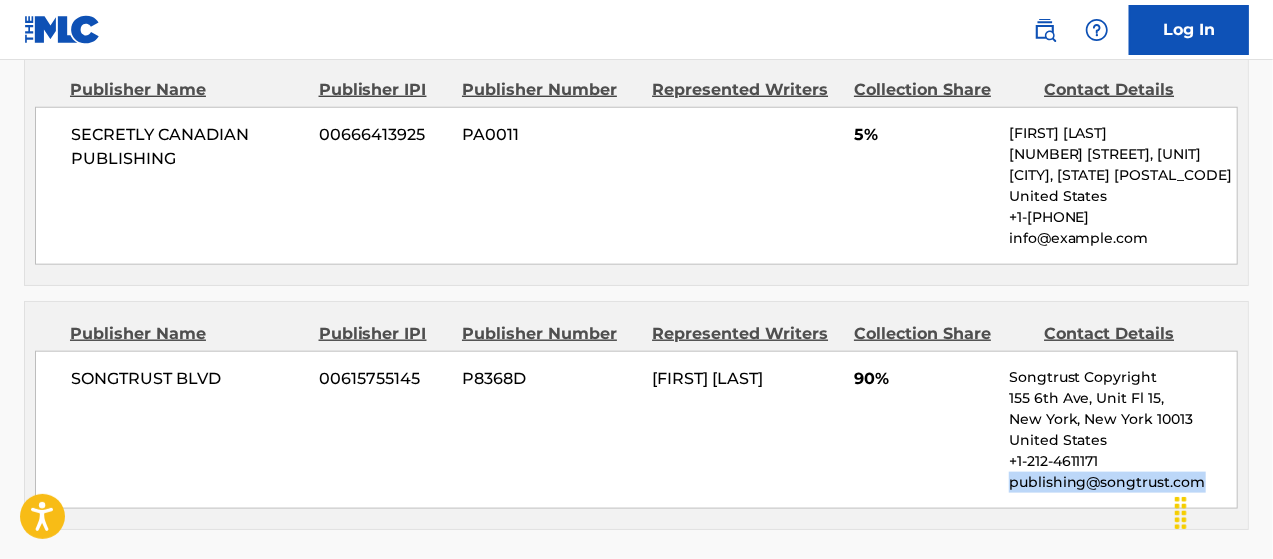 scroll, scrollTop: 1000, scrollLeft: 0, axis: vertical 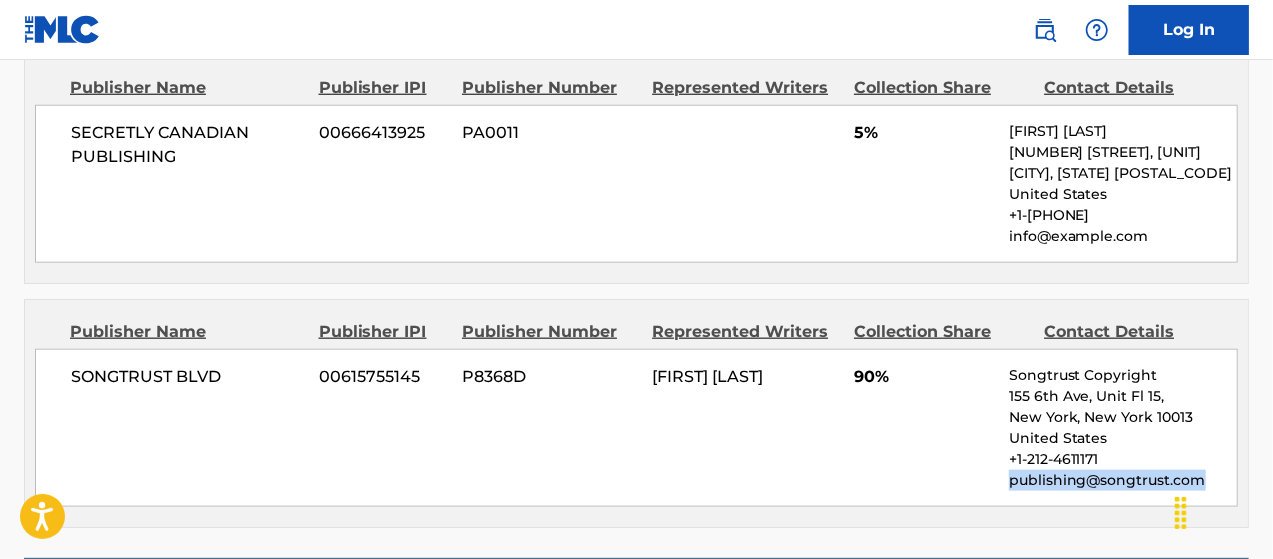 drag, startPoint x: 760, startPoint y: 400, endPoint x: 645, endPoint y: 374, distance: 117.902504 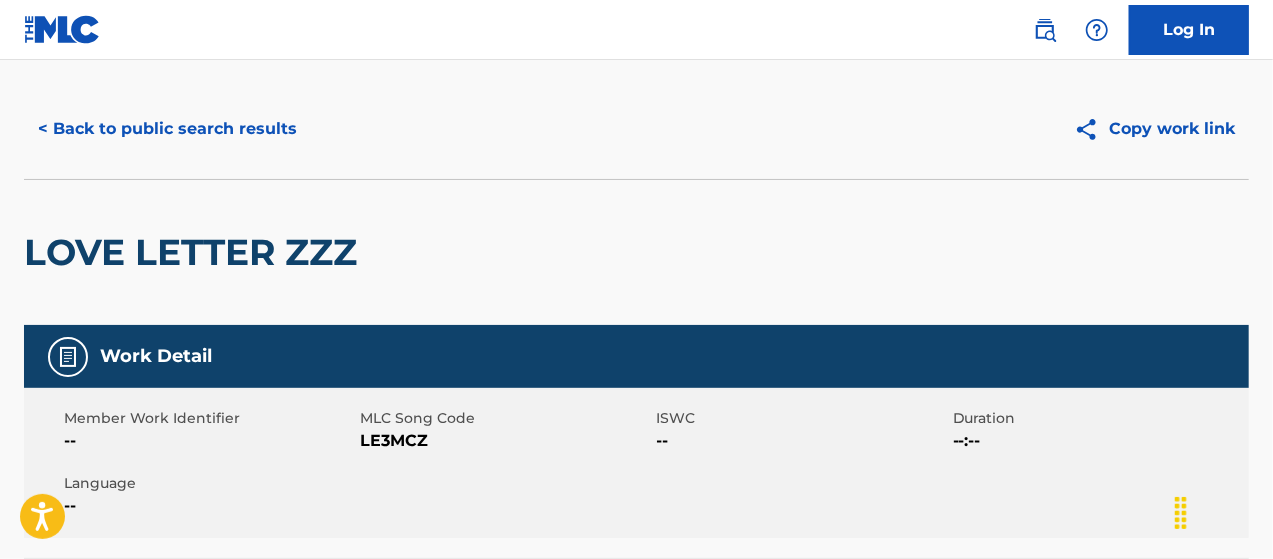 scroll, scrollTop: 0, scrollLeft: 0, axis: both 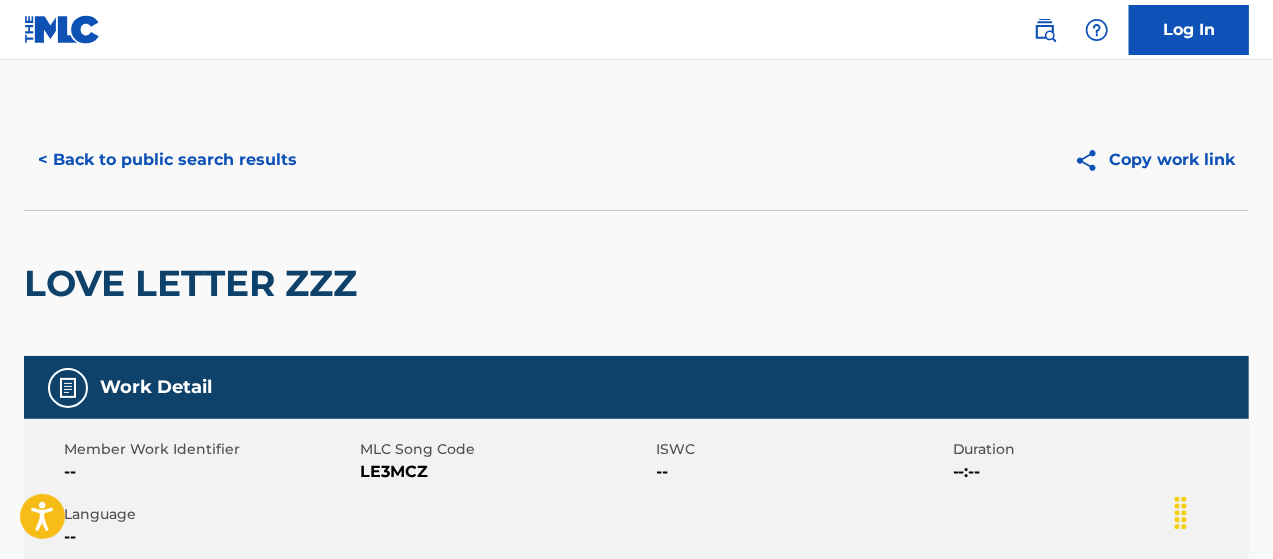 click on "< Back to public search results" at bounding box center [167, 160] 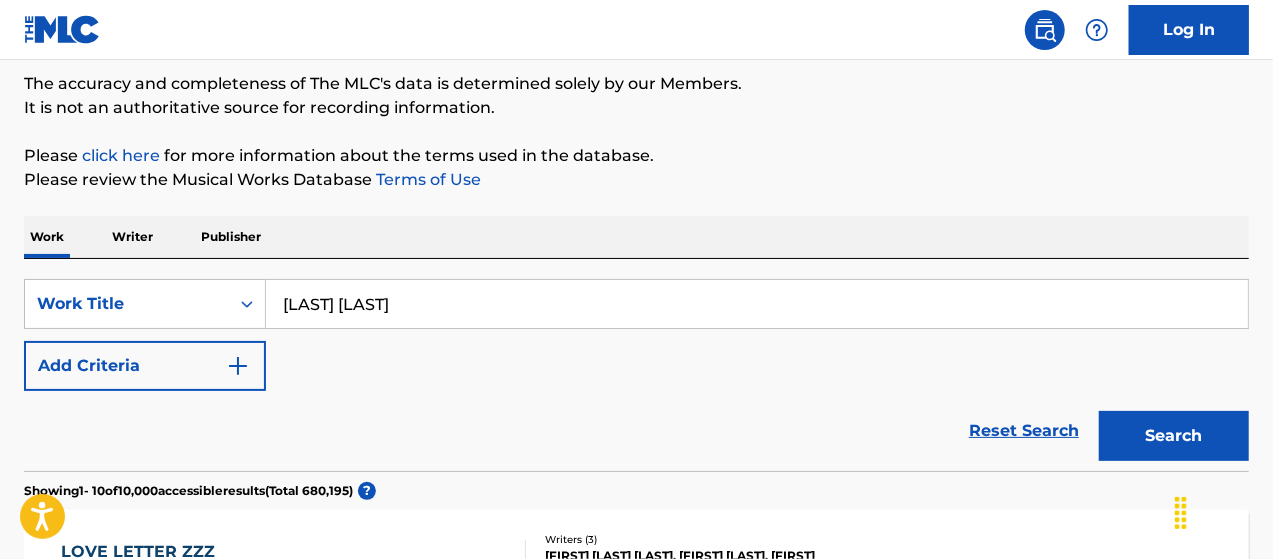 scroll, scrollTop: 300, scrollLeft: 0, axis: vertical 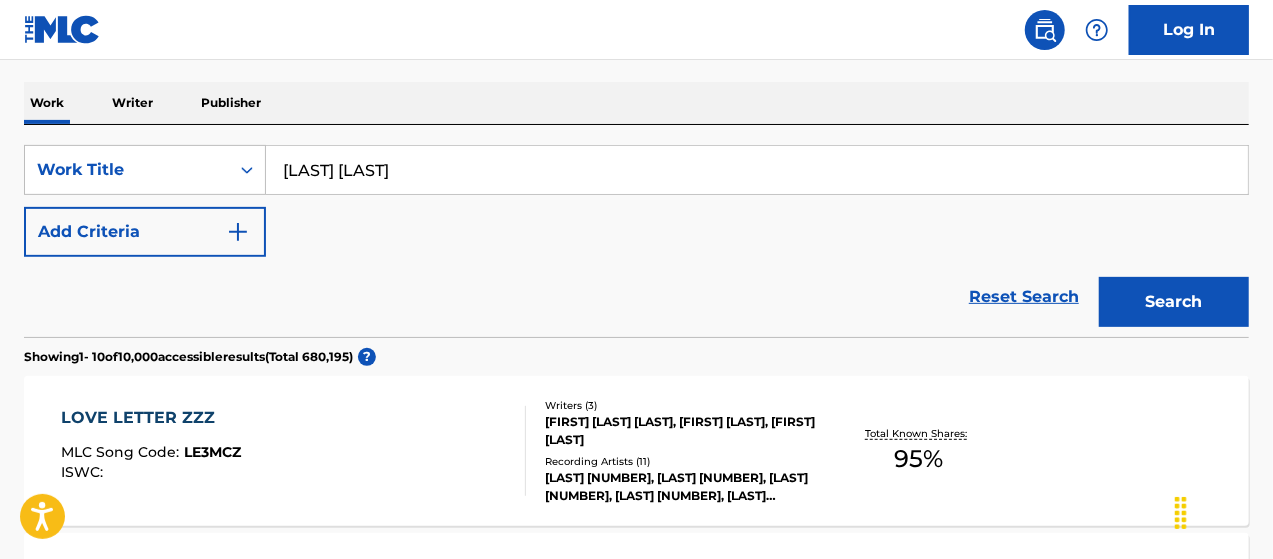 drag, startPoint x: 429, startPoint y: 183, endPoint x: 166, endPoint y: 134, distance: 267.5257 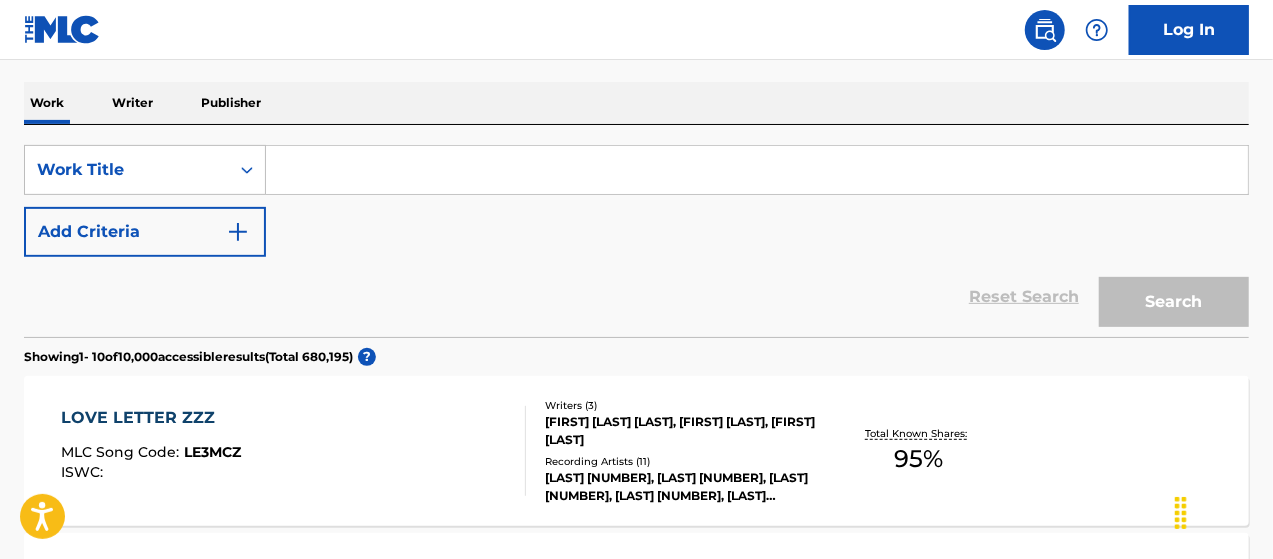 paste on "[LAST] [LAST] [LAST]" 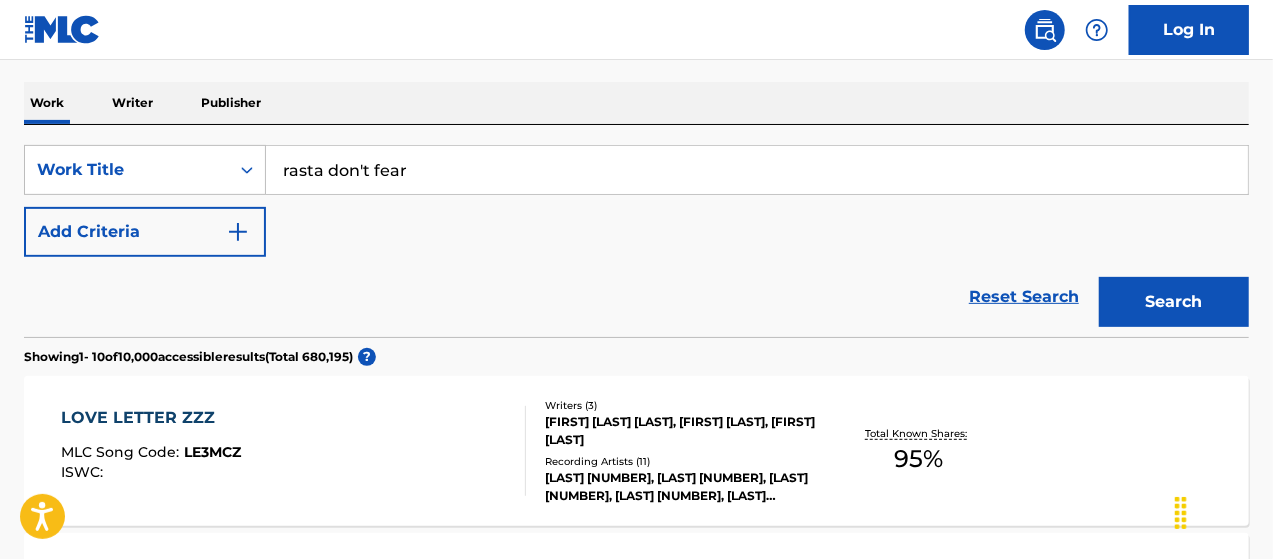 type on "rasta don't fear" 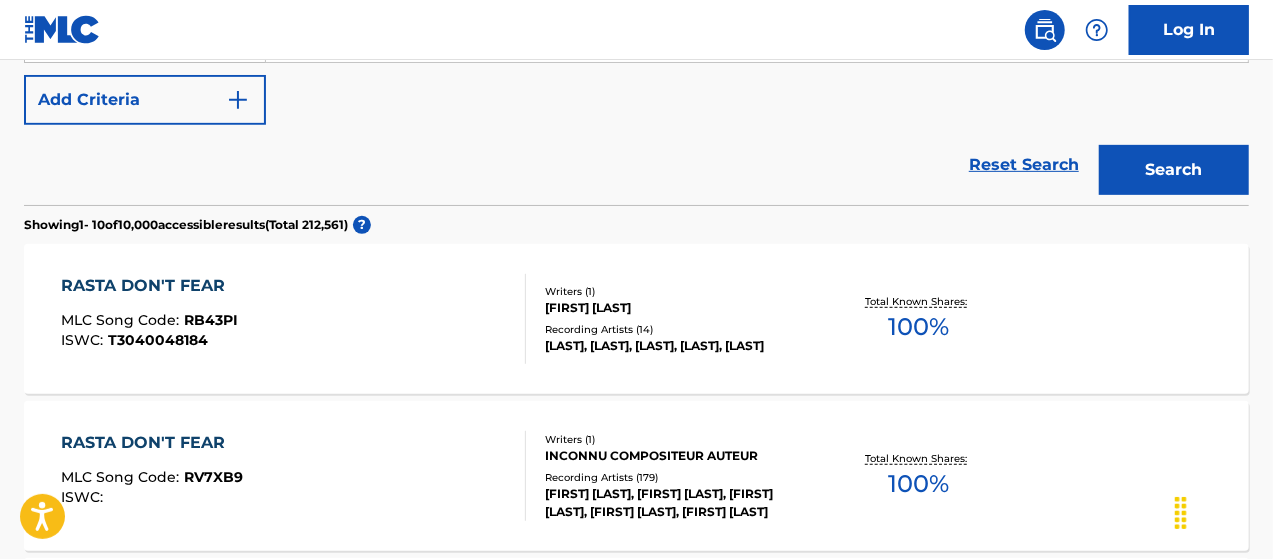 scroll, scrollTop: 433, scrollLeft: 0, axis: vertical 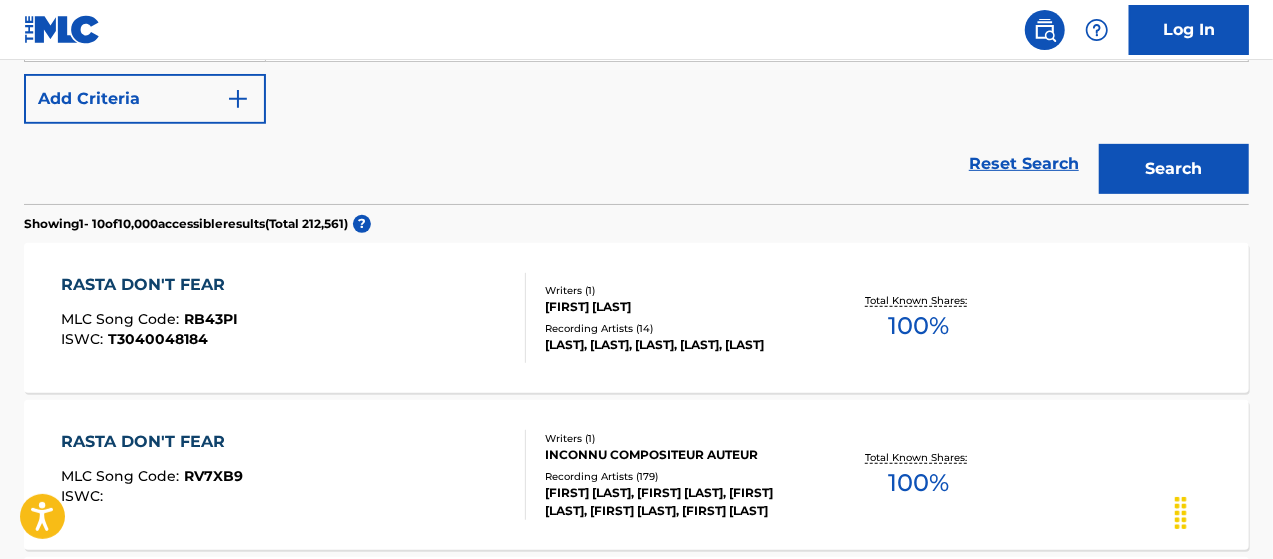 click on "[LAST], [LAST], [LAST], [LAST], [LAST]" at bounding box center [681, 345] 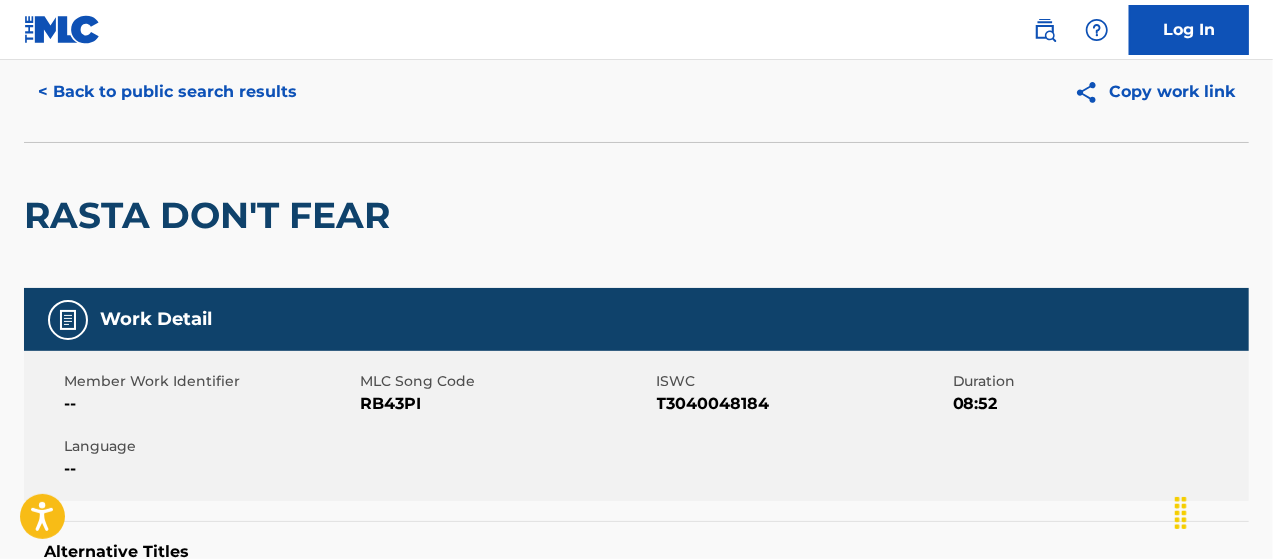 scroll, scrollTop: 66, scrollLeft: 0, axis: vertical 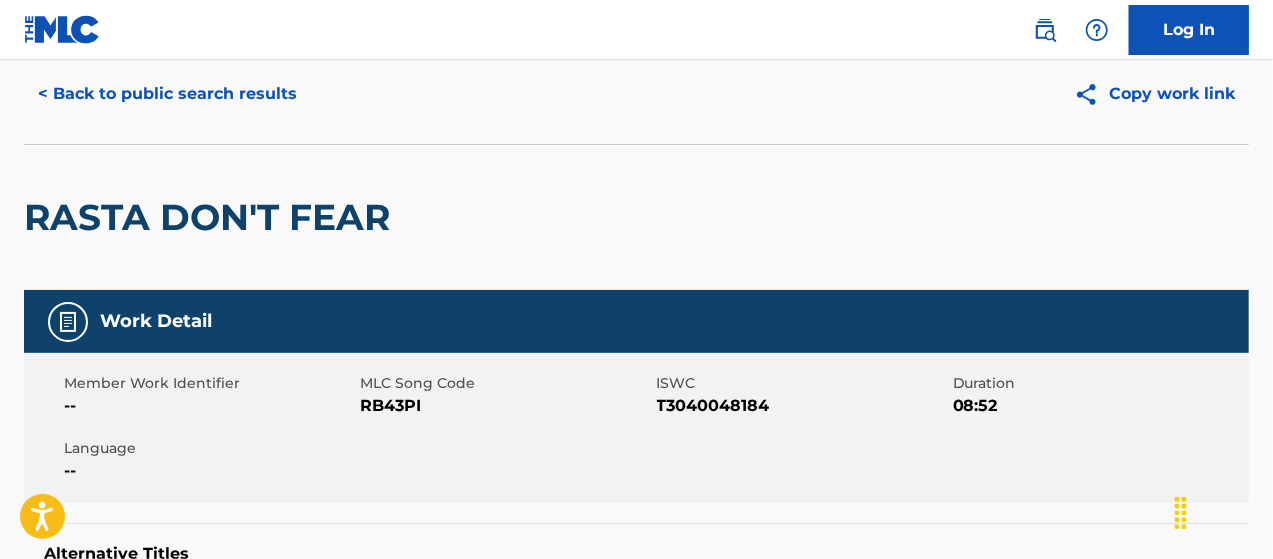 click on "RASTA DON'T FEAR" at bounding box center [636, 217] 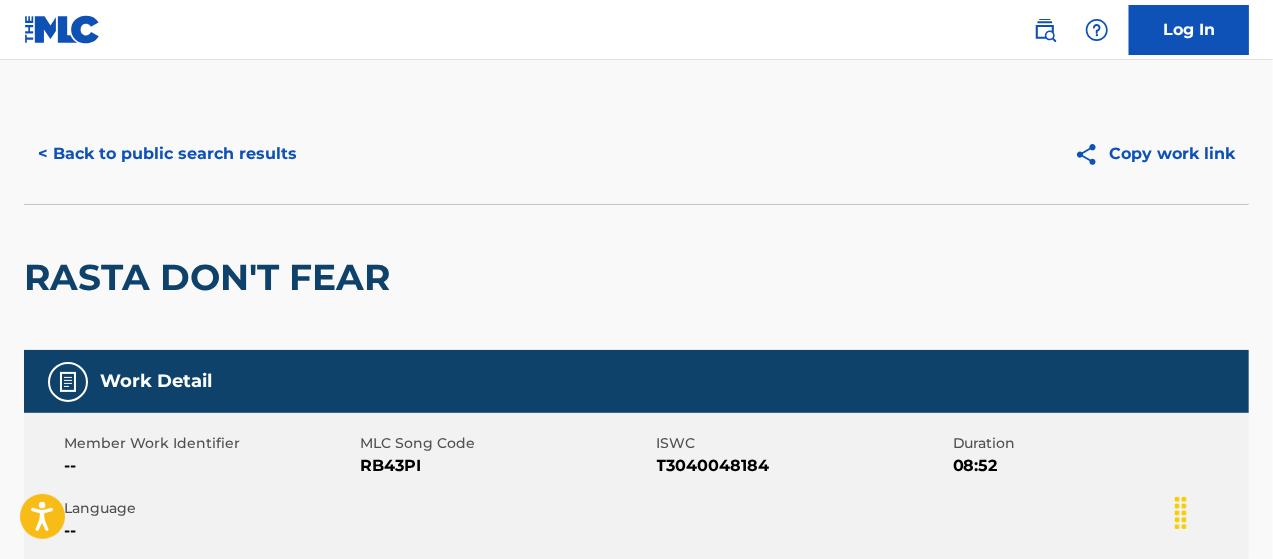 scroll, scrollTop: 0, scrollLeft: 0, axis: both 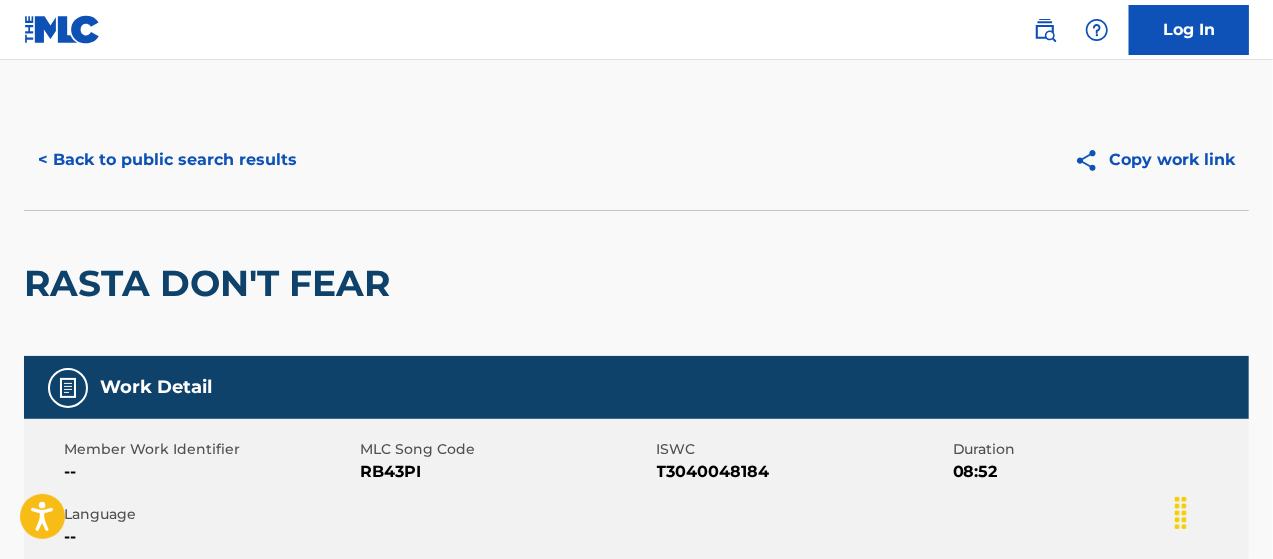click on "< Back to public search results" at bounding box center (167, 160) 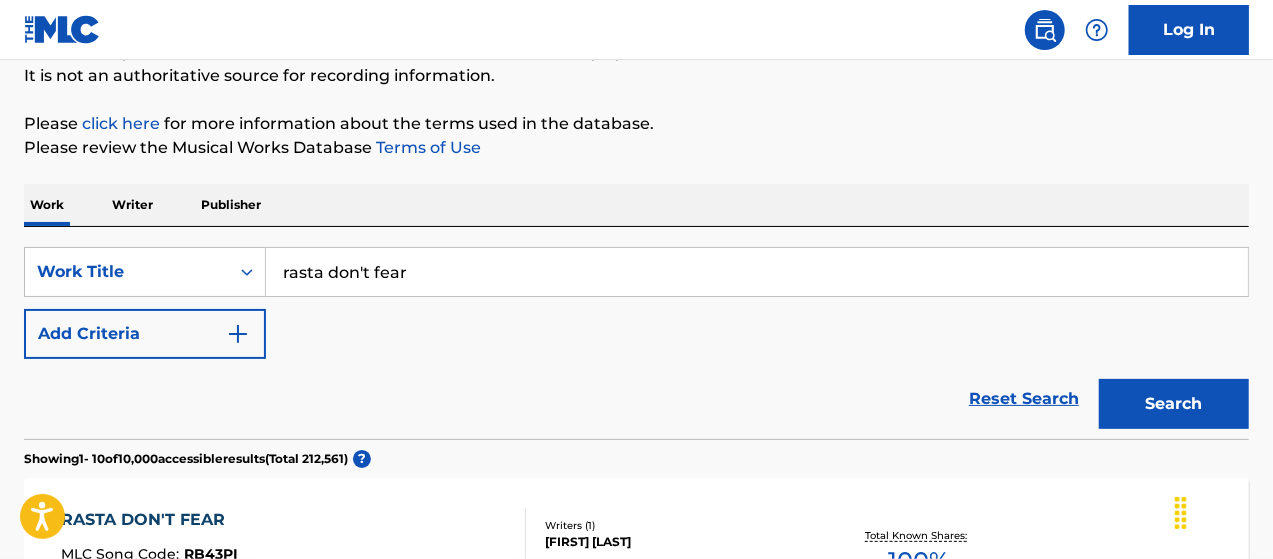 scroll, scrollTop: 0, scrollLeft: 0, axis: both 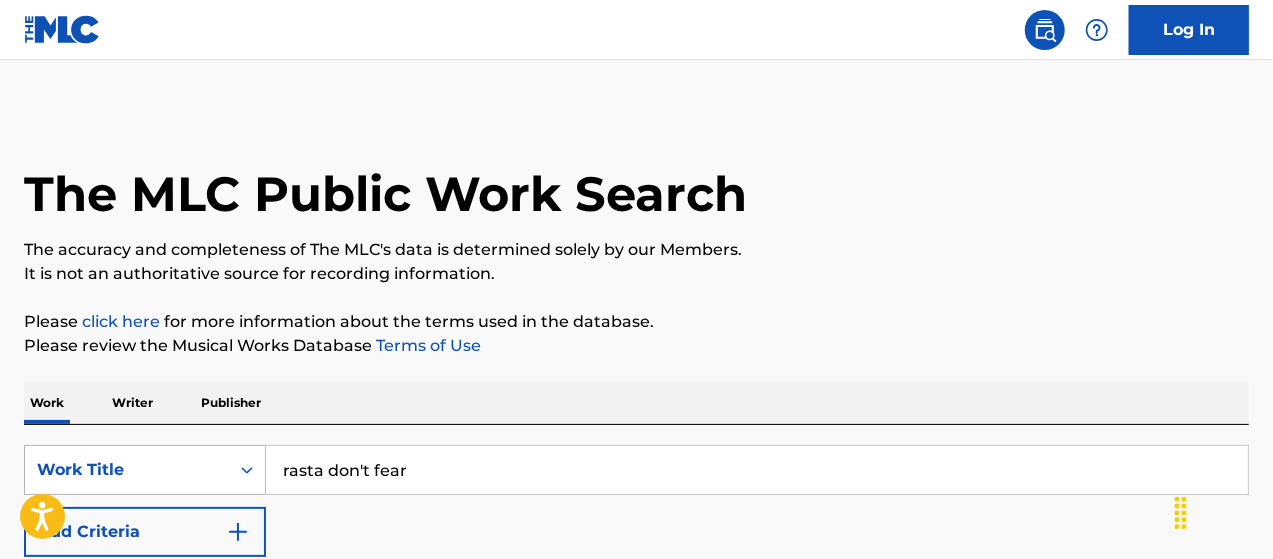 drag, startPoint x: 414, startPoint y: 468, endPoint x: 258, endPoint y: 476, distance: 156.20499 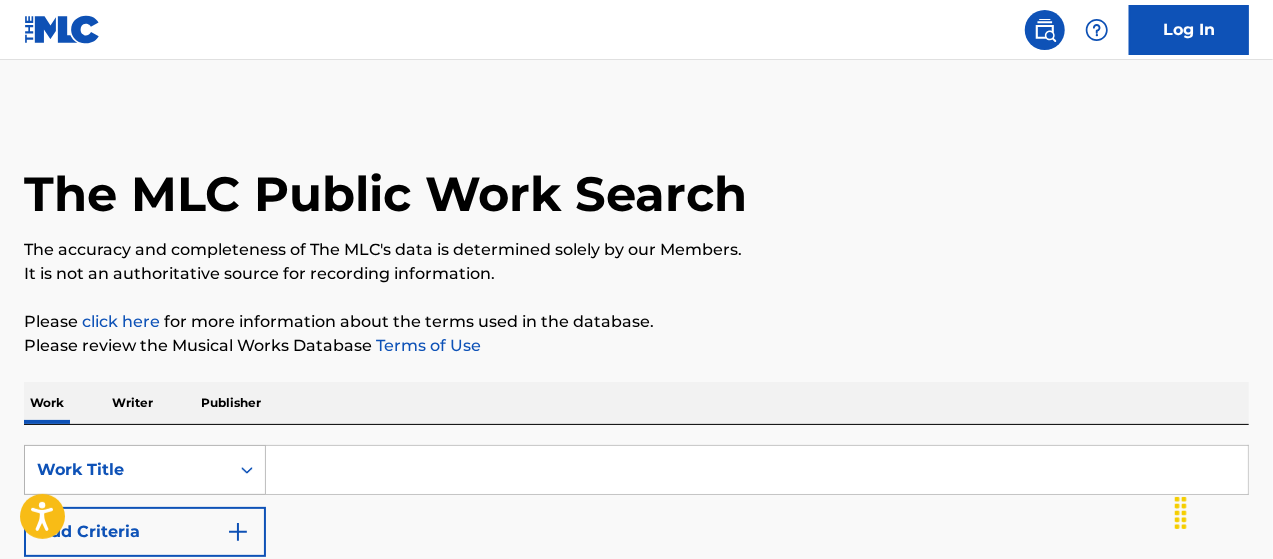 paste on "All Media Supply" 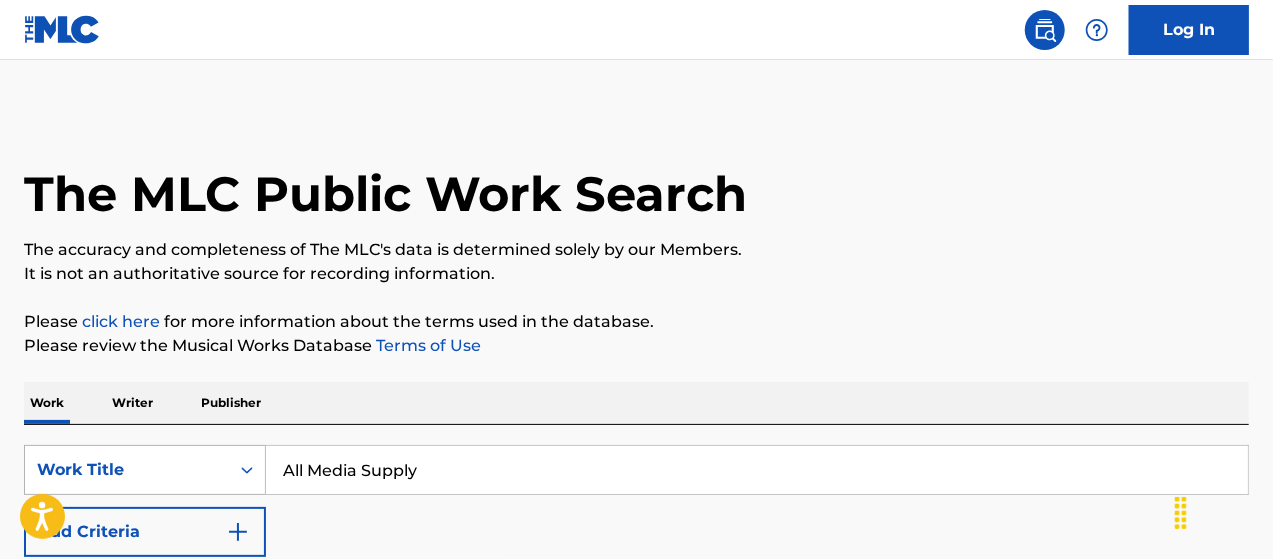 type on "All Media Supply" 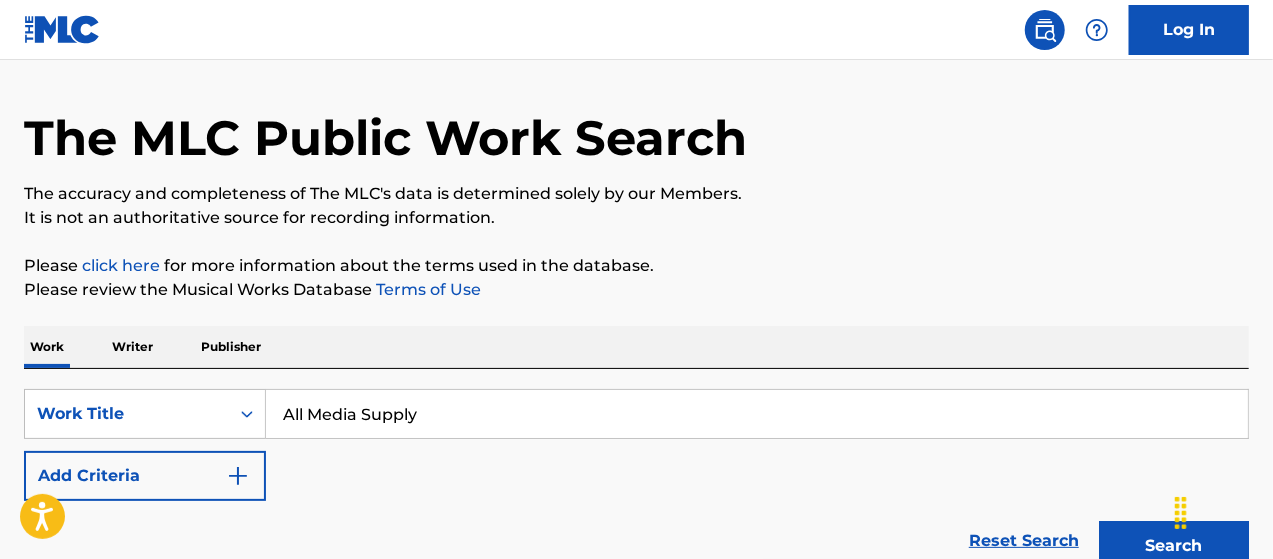 scroll, scrollTop: 233, scrollLeft: 0, axis: vertical 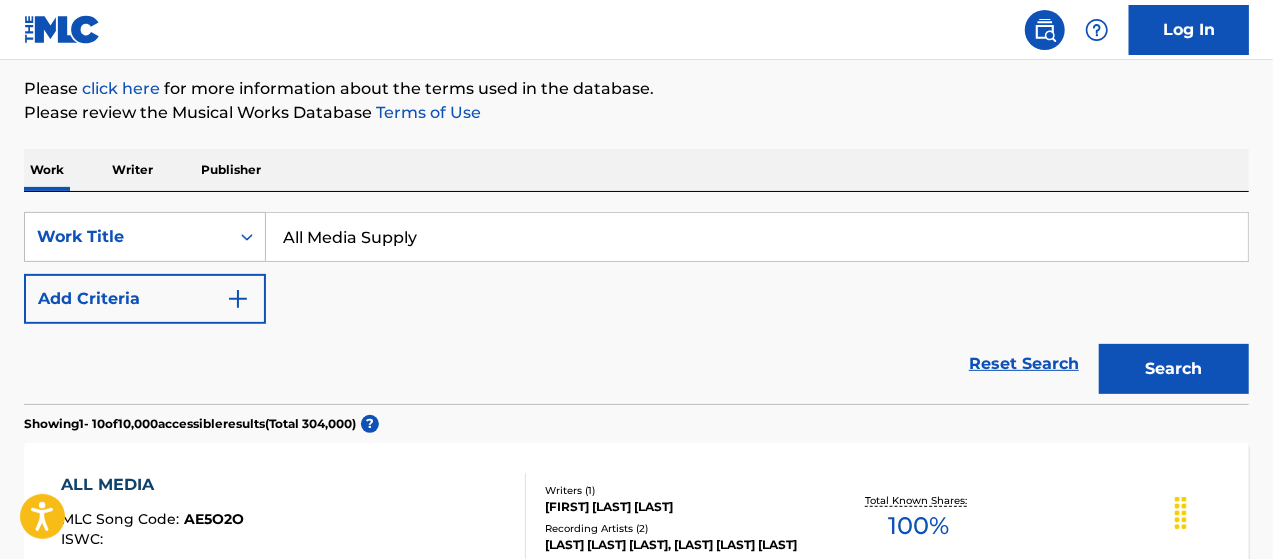 click on "Search" at bounding box center (1174, 369) 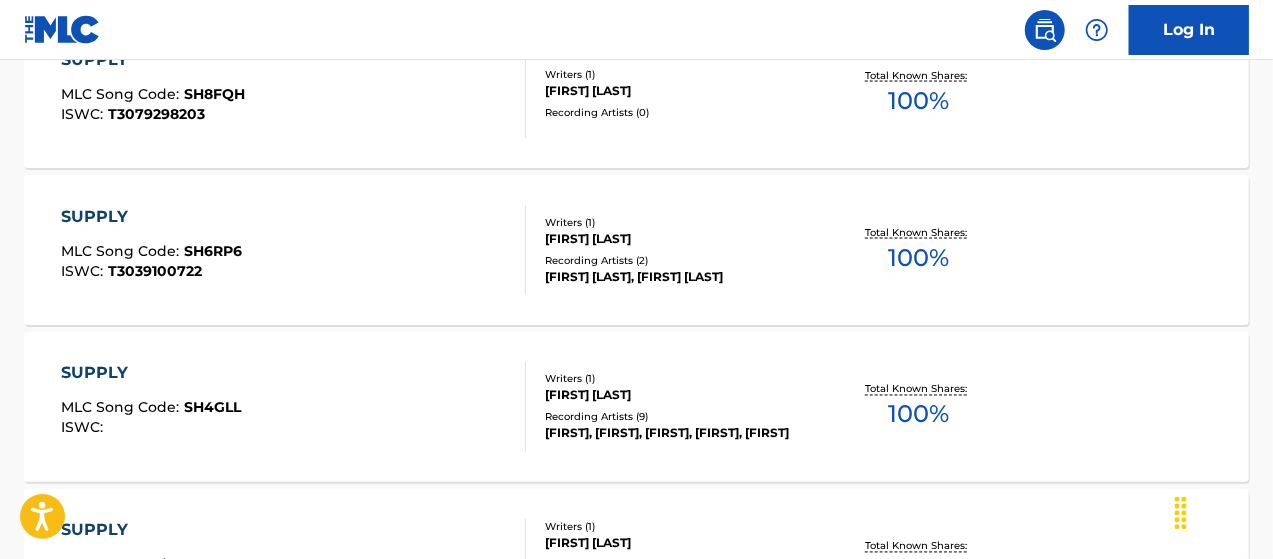 scroll, scrollTop: 1800, scrollLeft: 0, axis: vertical 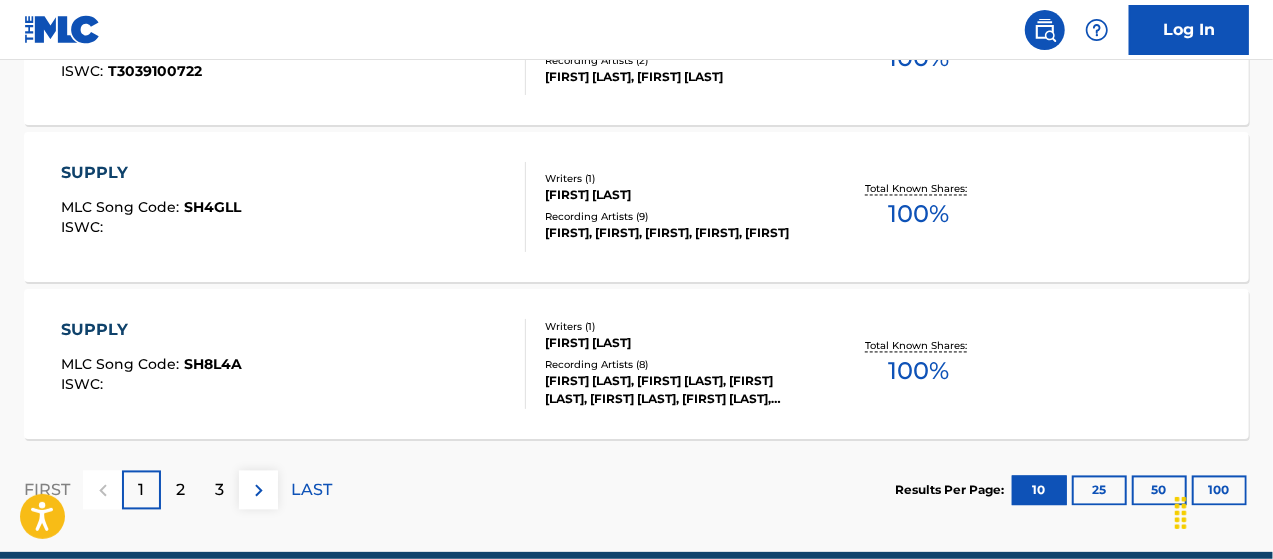 click on "2" at bounding box center (180, 490) 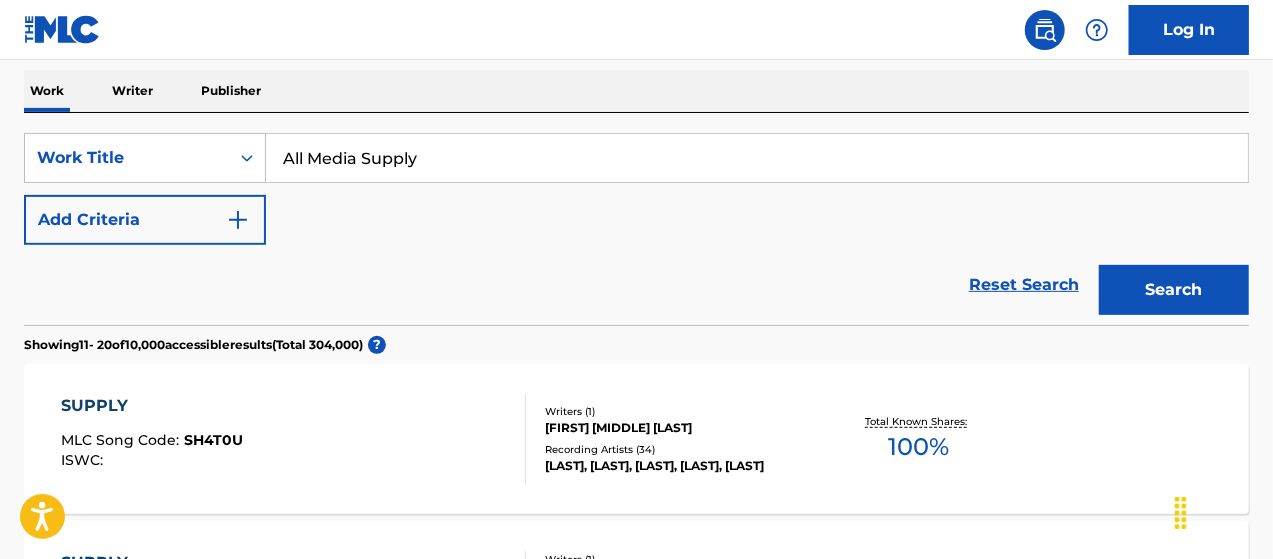 scroll, scrollTop: 300, scrollLeft: 0, axis: vertical 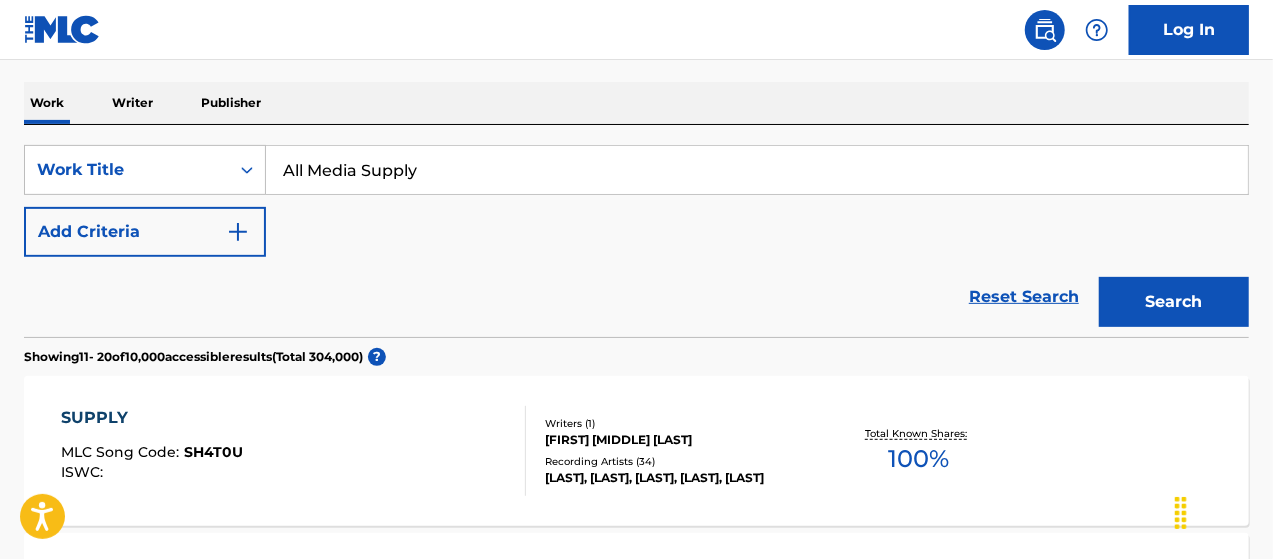 click on "SearchWithCriteria2a5545ed-8dee-4e55-afaf-b62162558a31 Work Title All Media Supply Add Criteria" at bounding box center (636, 201) 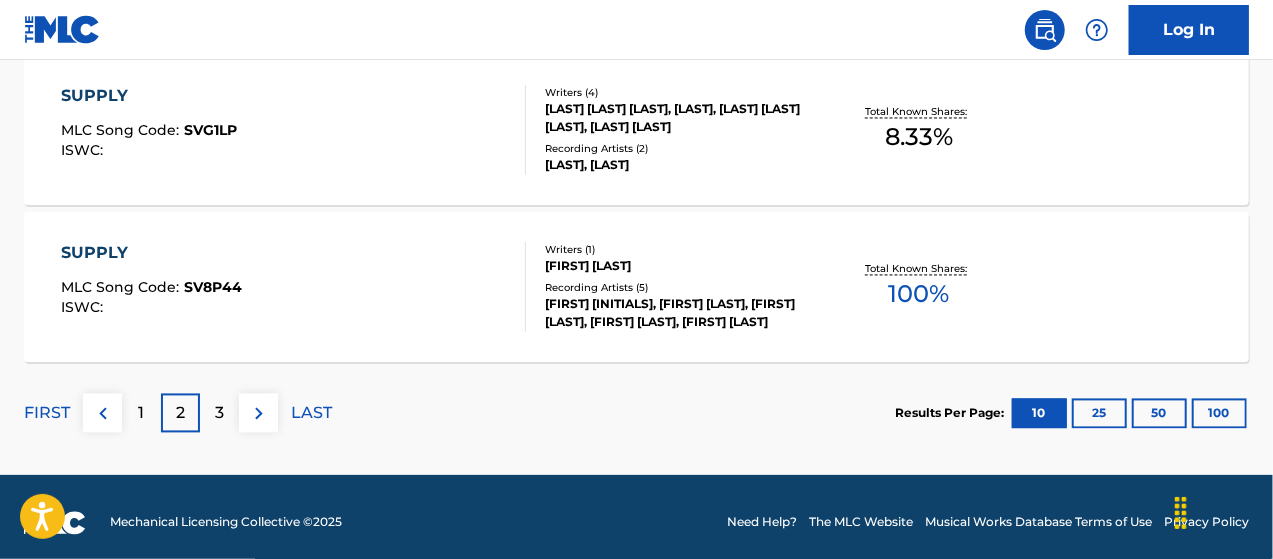 scroll, scrollTop: 1888, scrollLeft: 0, axis: vertical 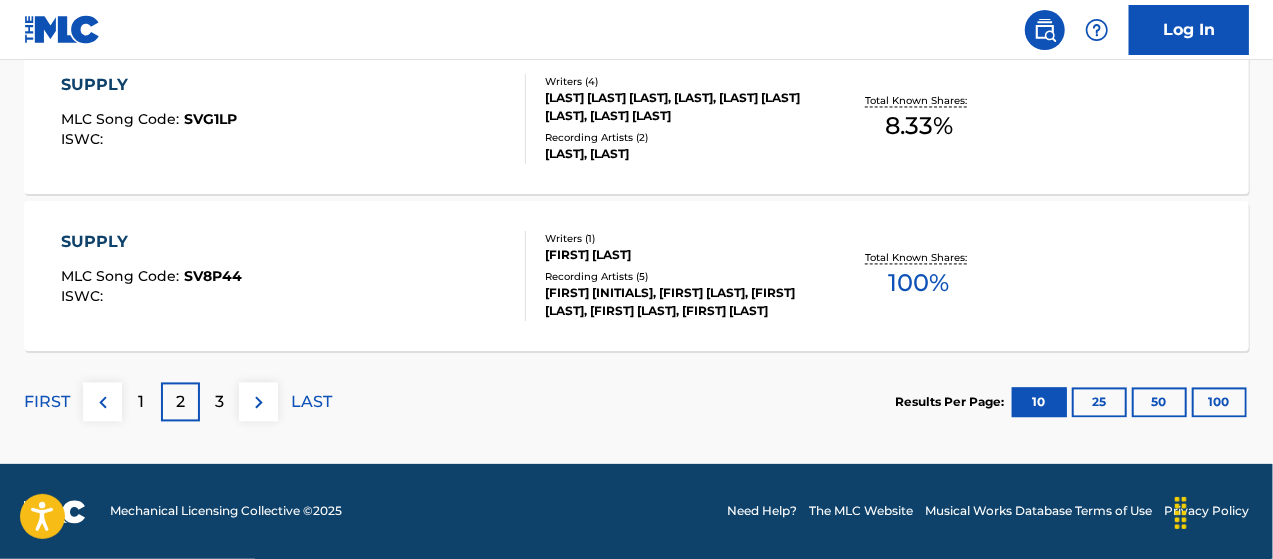 click on "3" at bounding box center [219, 403] 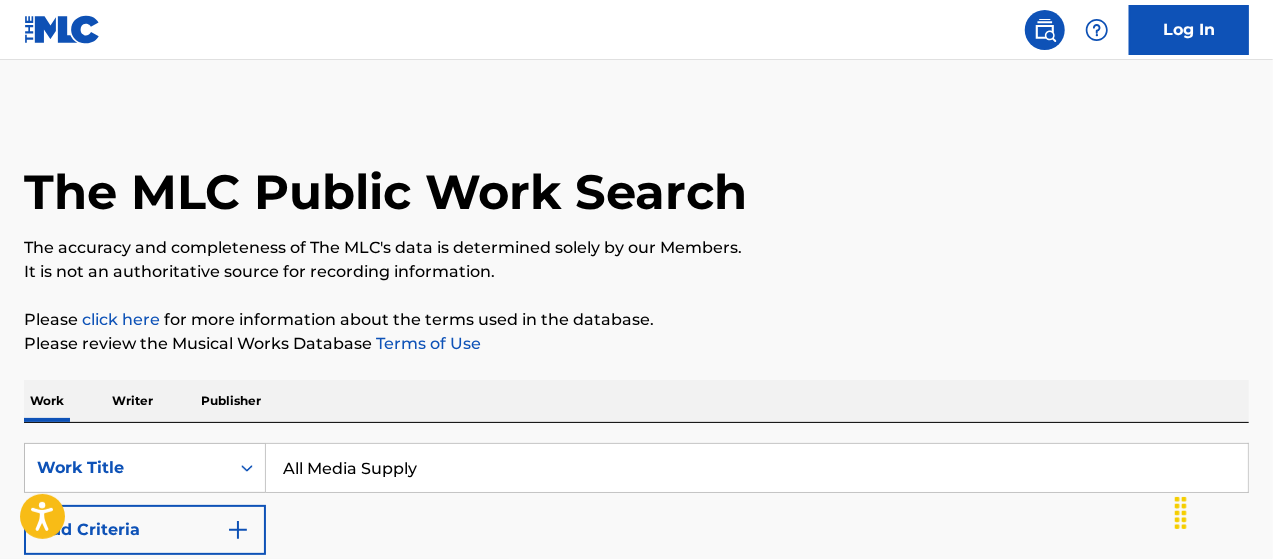 scroll, scrollTop: 0, scrollLeft: 0, axis: both 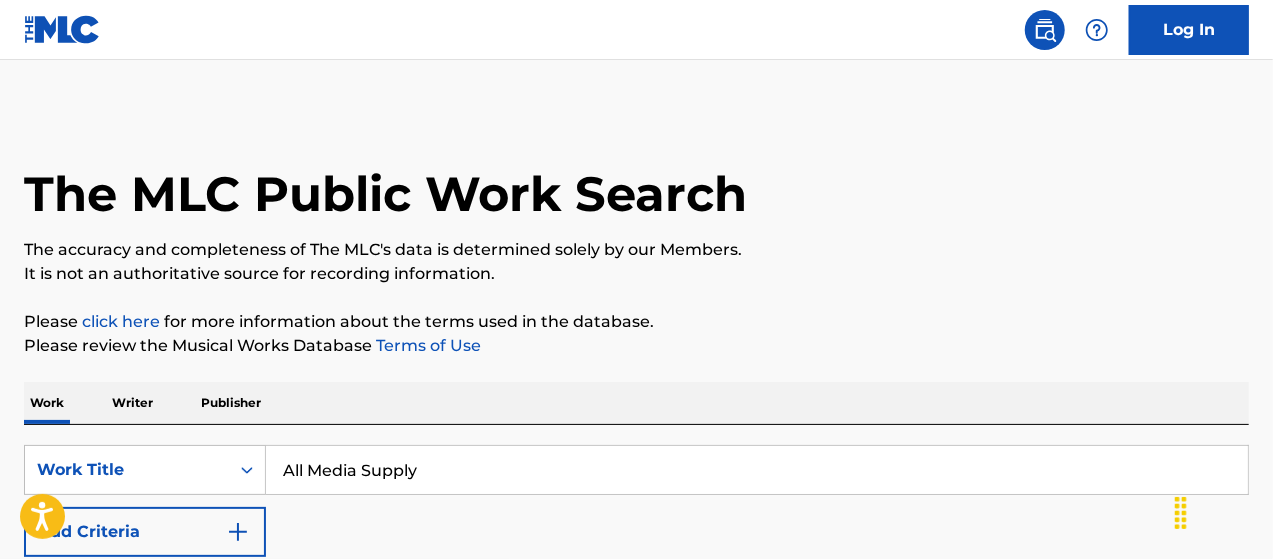 click on "The MLC Public Work Search" at bounding box center [636, 183] 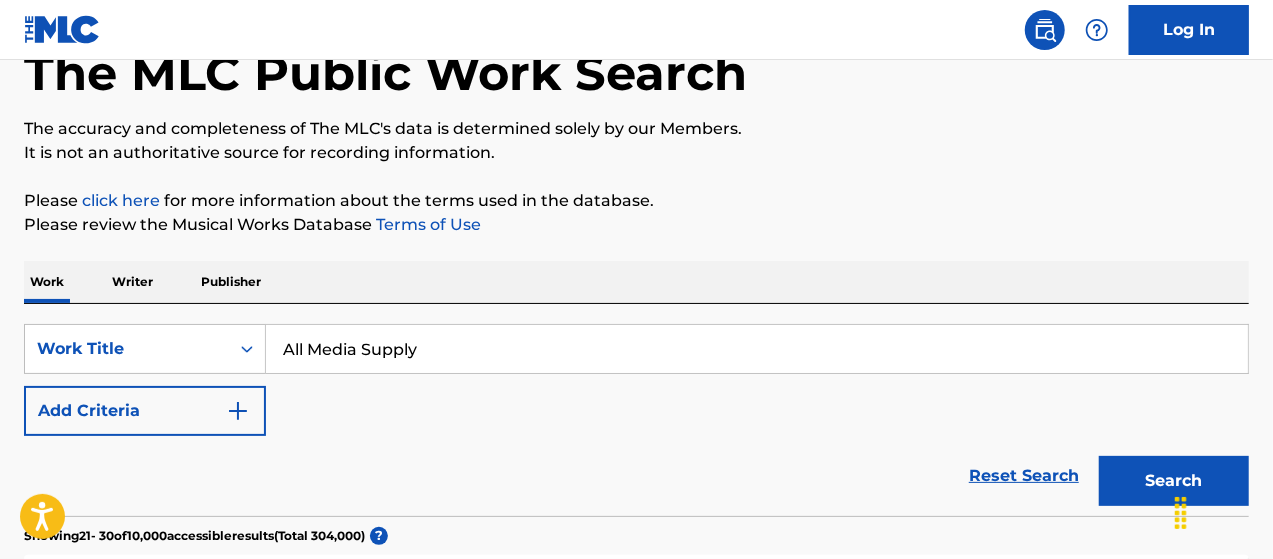 scroll, scrollTop: 0, scrollLeft: 0, axis: both 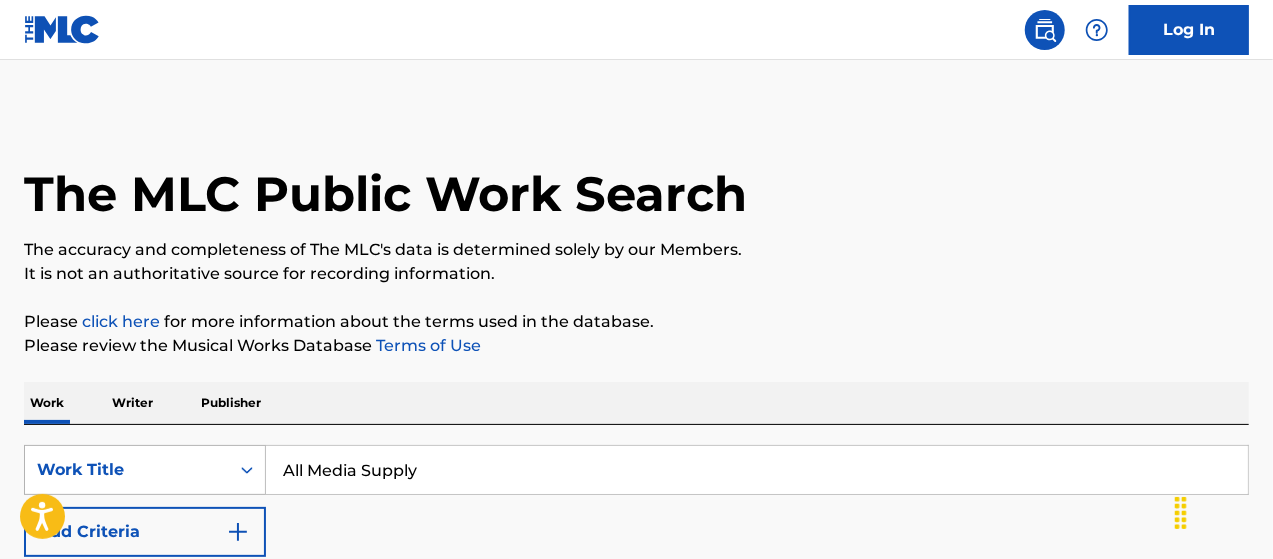 drag, startPoint x: 266, startPoint y: 473, endPoint x: 260, endPoint y: 450, distance: 23.769728 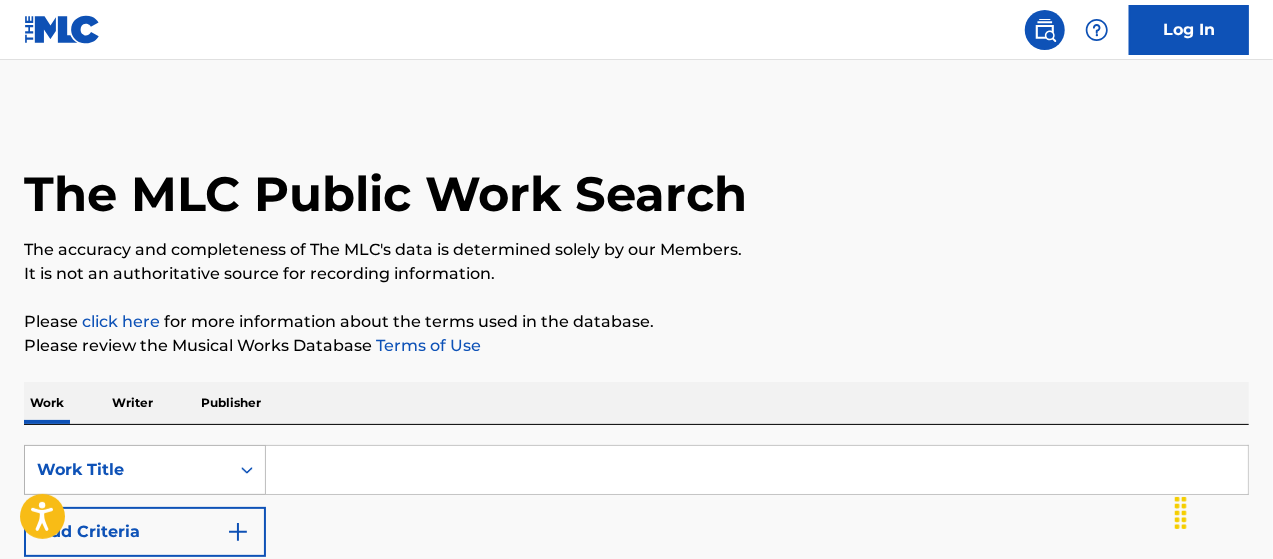 paste on "Family Doctoring" 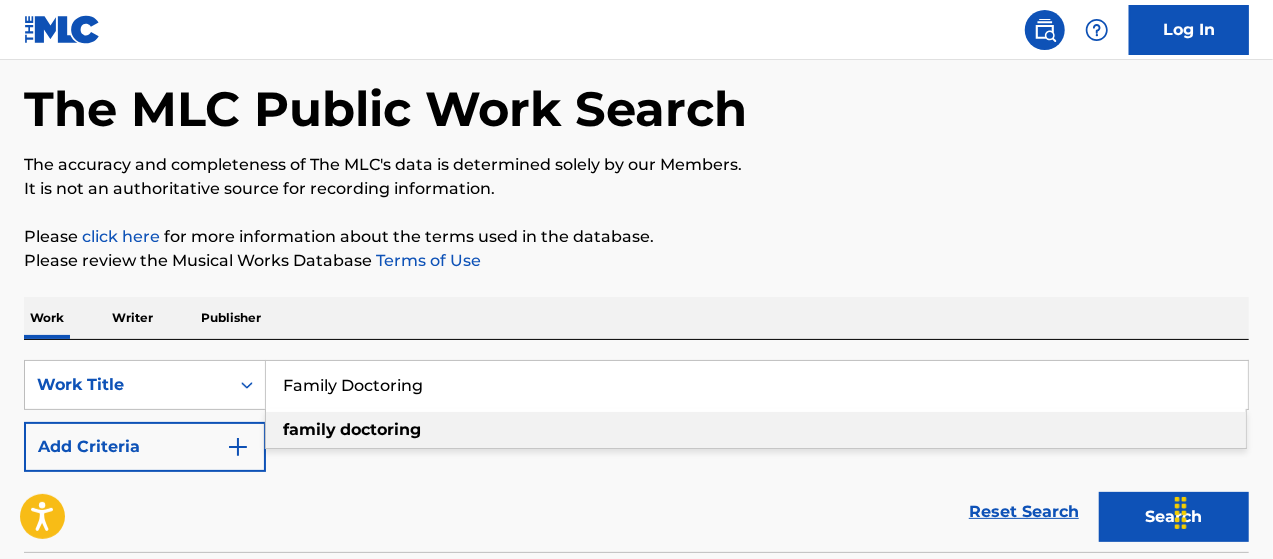 scroll, scrollTop: 233, scrollLeft: 0, axis: vertical 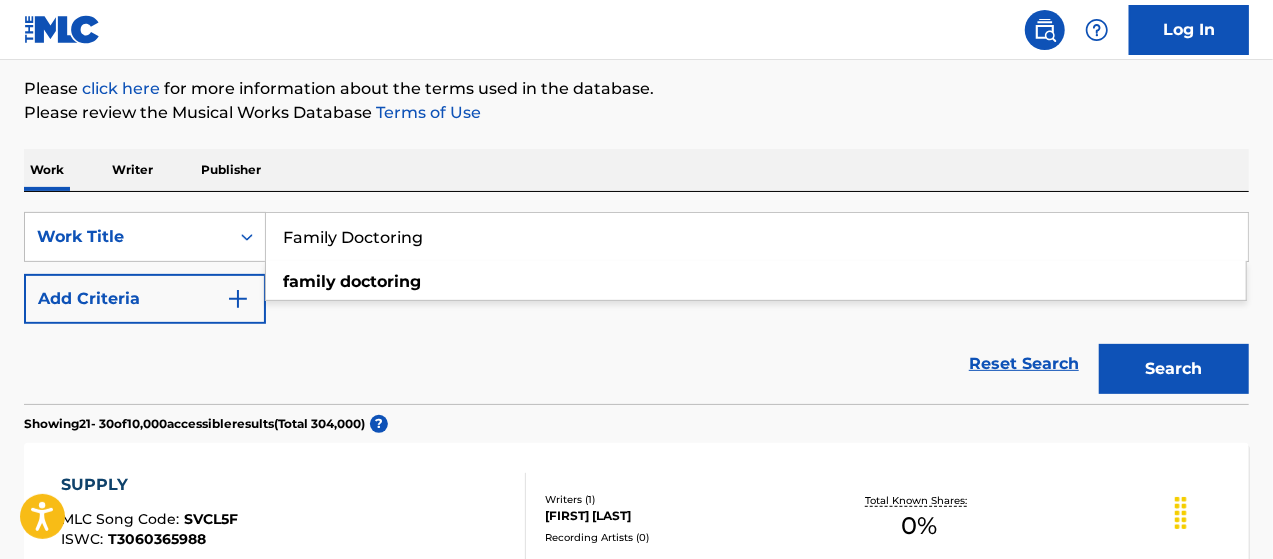 type on "Family Doctoring" 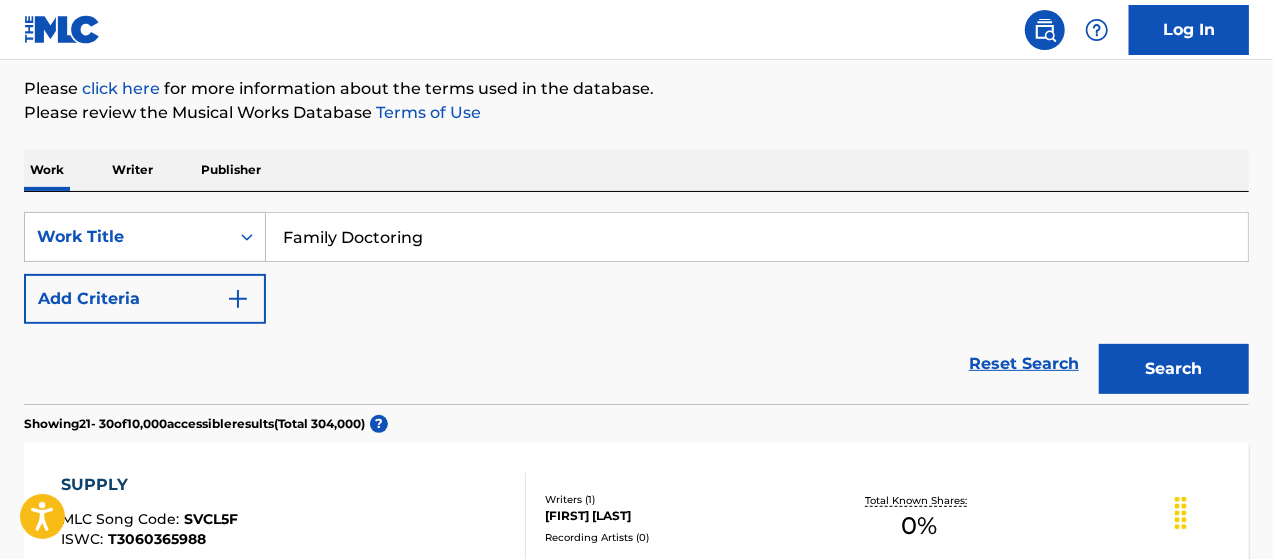 click on "Search" at bounding box center (1174, 369) 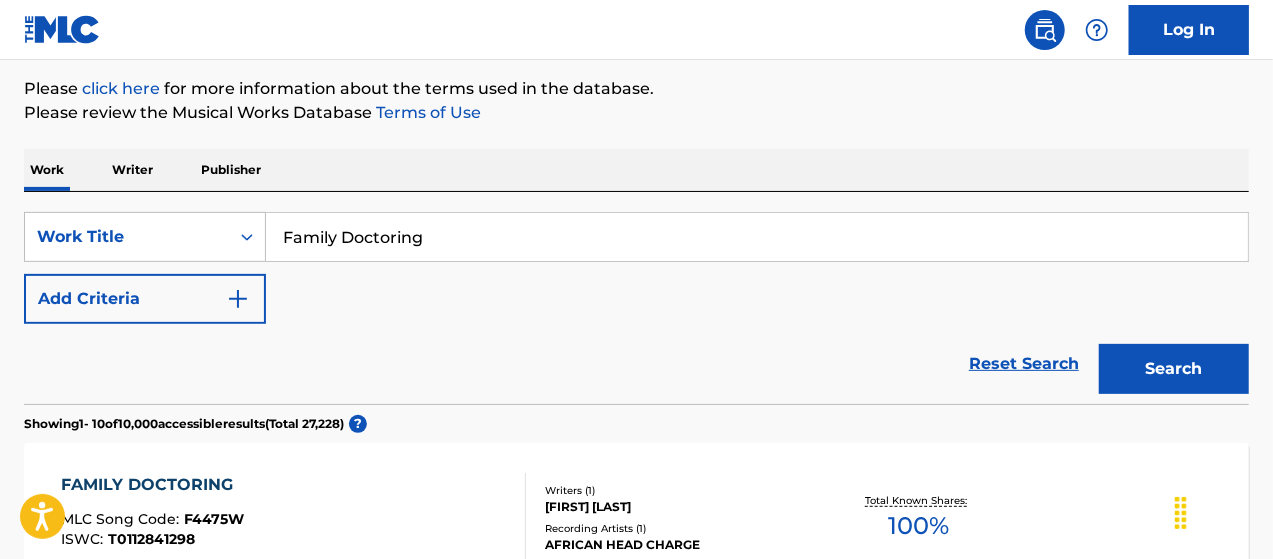 scroll, scrollTop: 500, scrollLeft: 0, axis: vertical 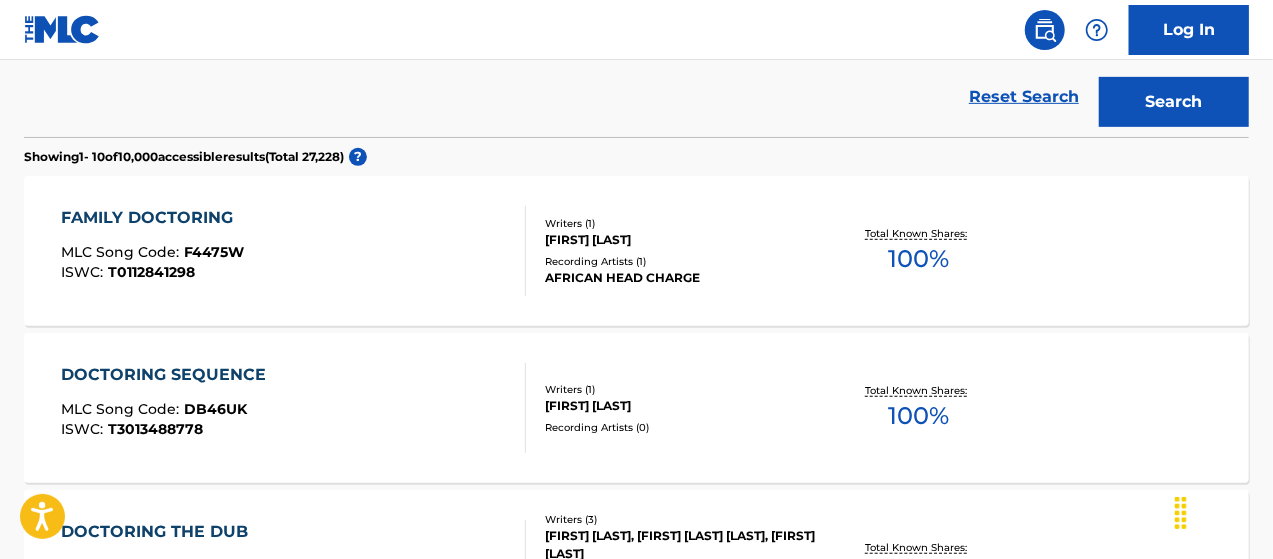 click on "AFRICAN HEAD CHARGE" at bounding box center [681, 278] 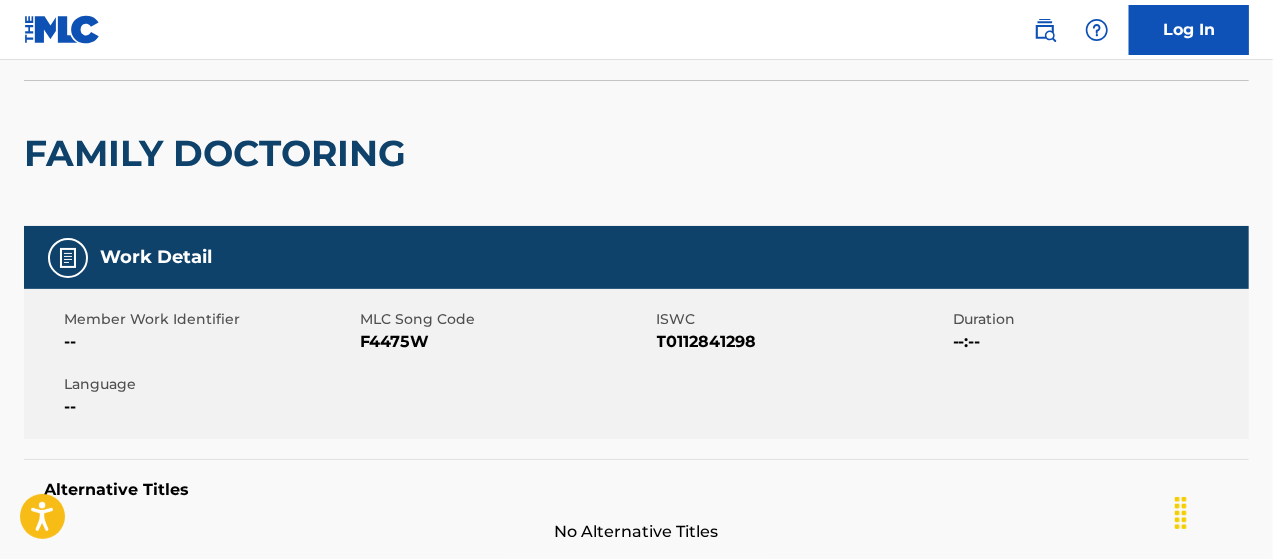 scroll, scrollTop: 128, scrollLeft: 0, axis: vertical 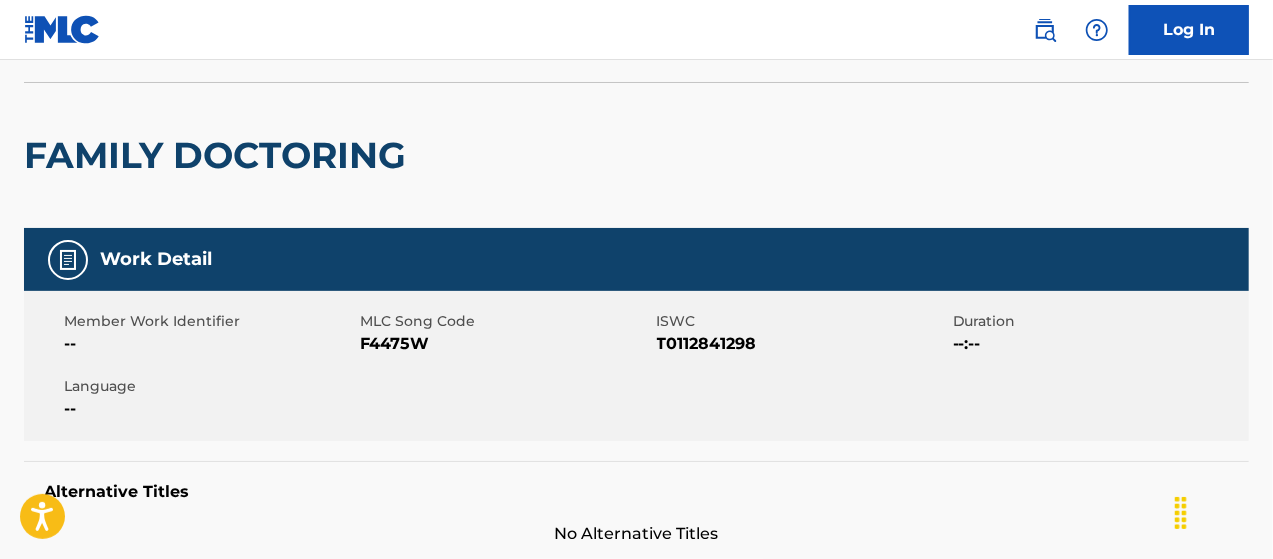 drag, startPoint x: 306, startPoint y: 72, endPoint x: 259, endPoint y: 5, distance: 81.84131 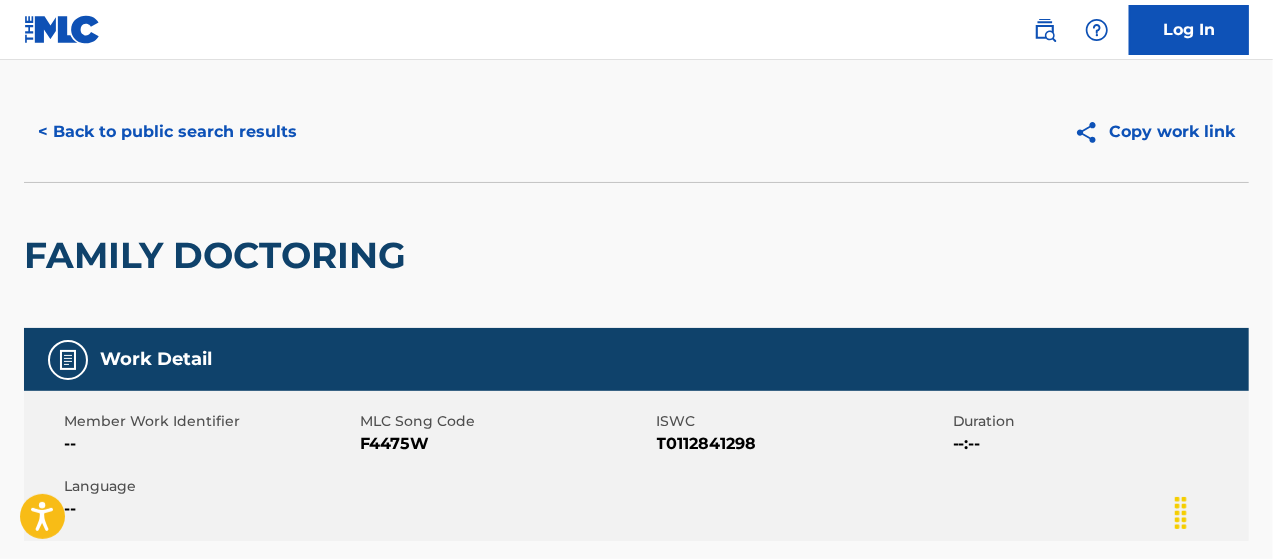 scroll, scrollTop: 0, scrollLeft: 0, axis: both 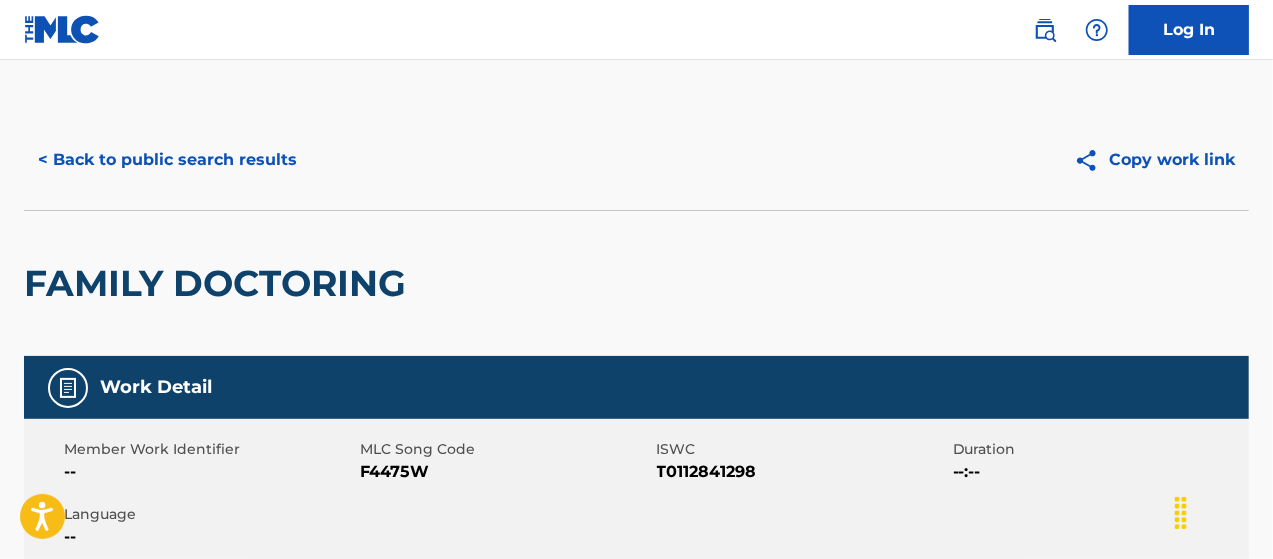 click on "< Back to public search results" at bounding box center [167, 160] 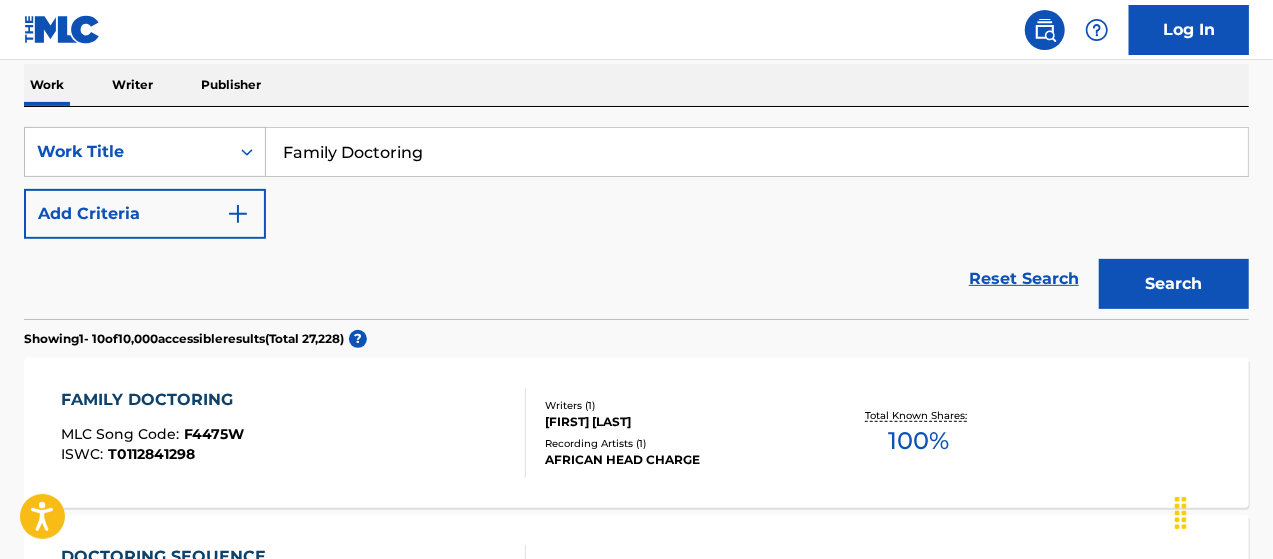 scroll, scrollTop: 52, scrollLeft: 0, axis: vertical 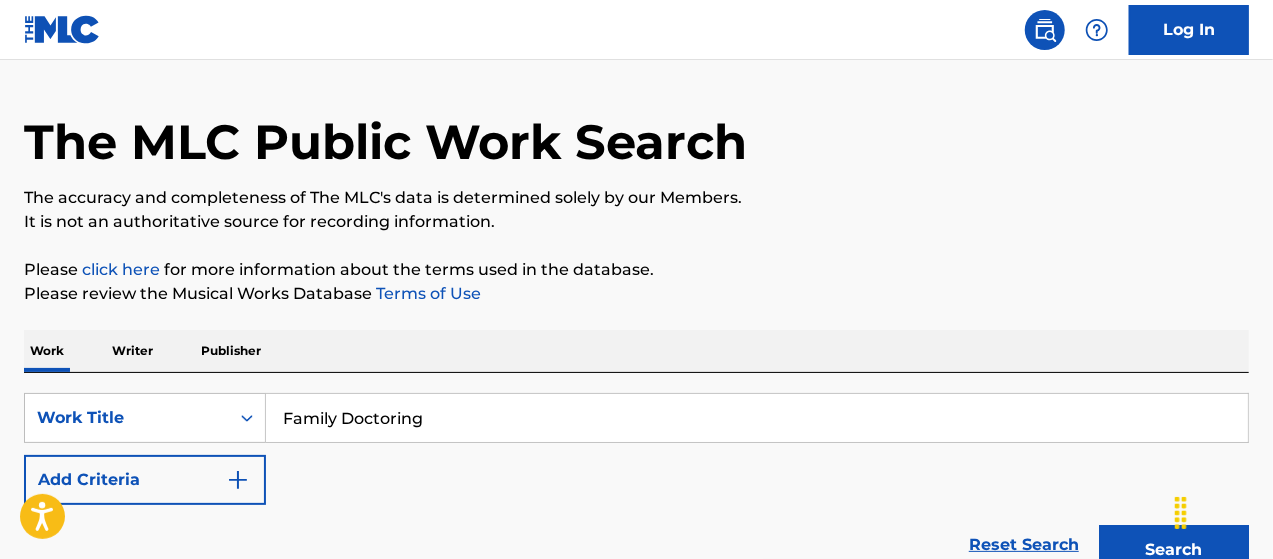 drag, startPoint x: 423, startPoint y: 415, endPoint x: 10, endPoint y: 358, distance: 416.91486 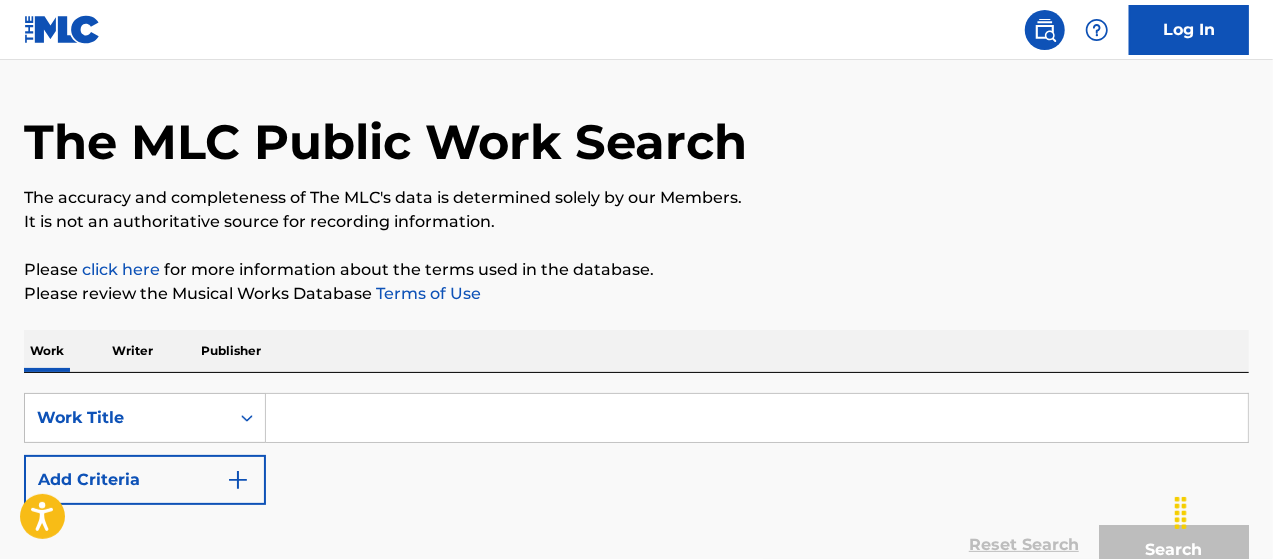paste on "Silicon Garden" 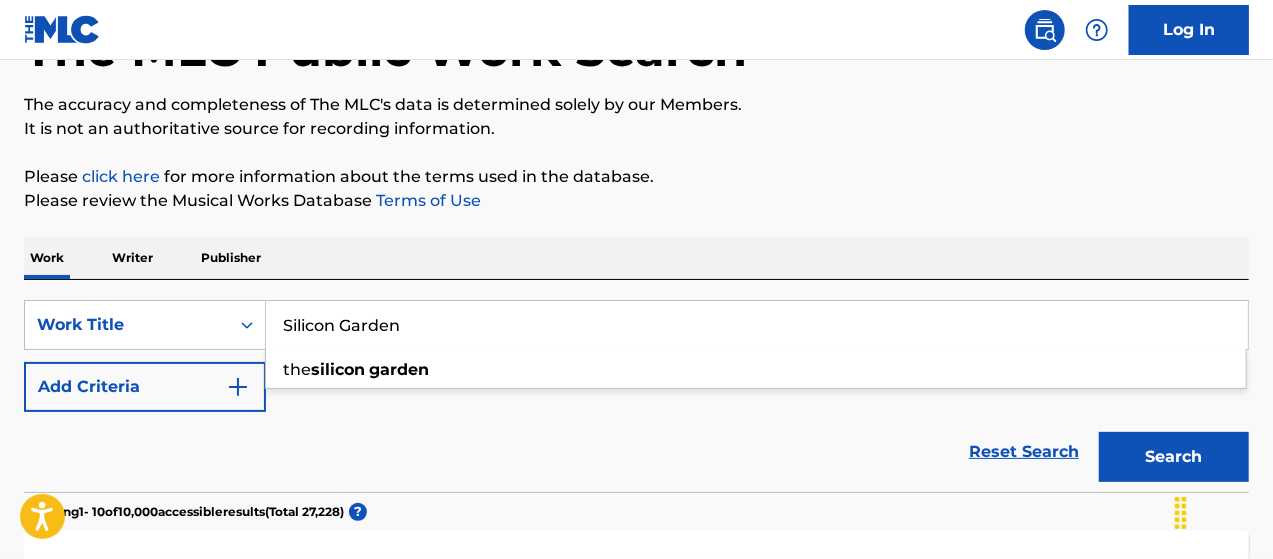 scroll, scrollTop: 218, scrollLeft: 0, axis: vertical 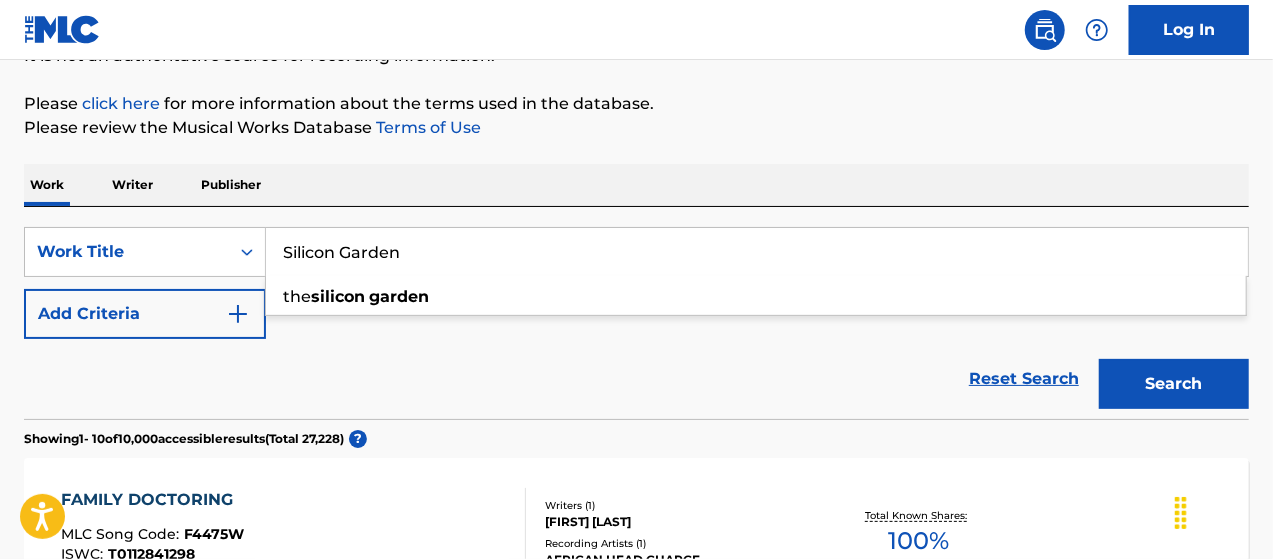 type on "Silicon Garden" 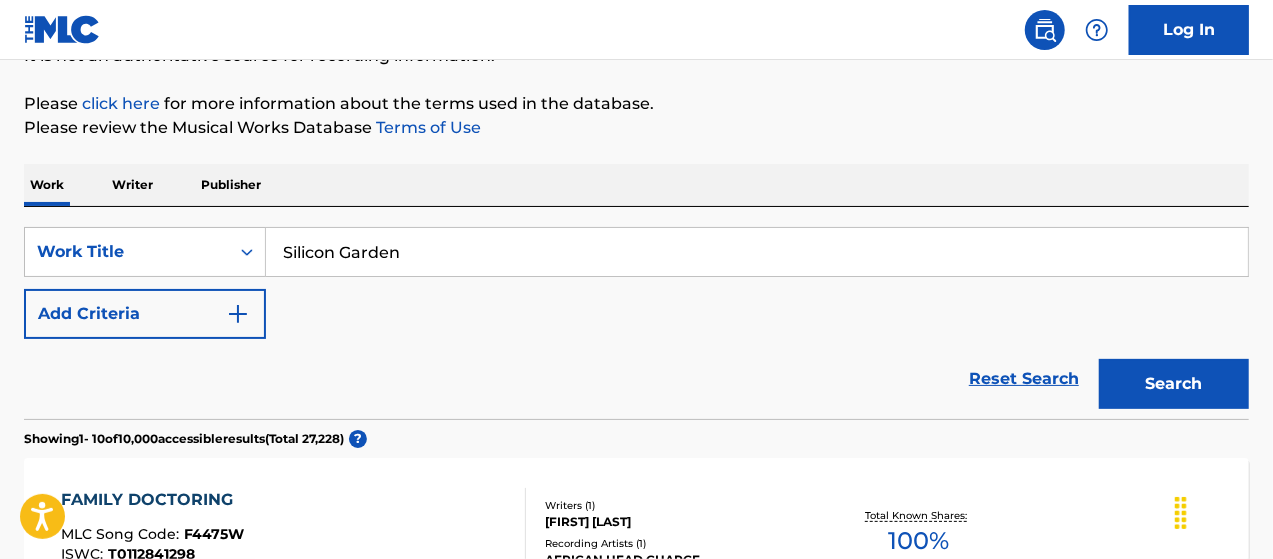 click on "Search" at bounding box center [1174, 384] 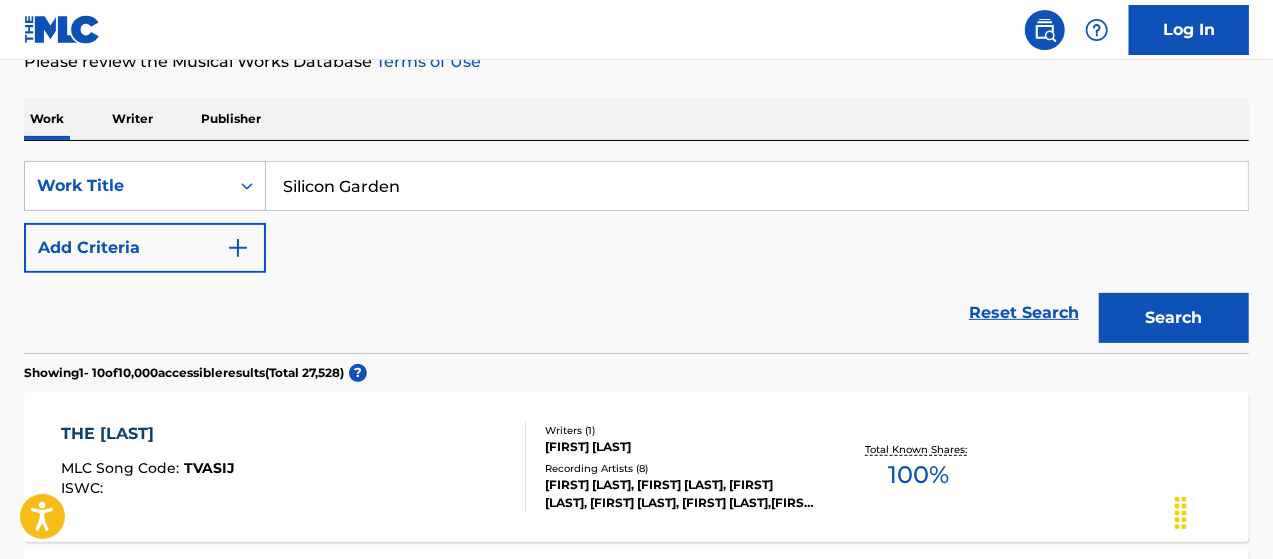 scroll, scrollTop: 452, scrollLeft: 0, axis: vertical 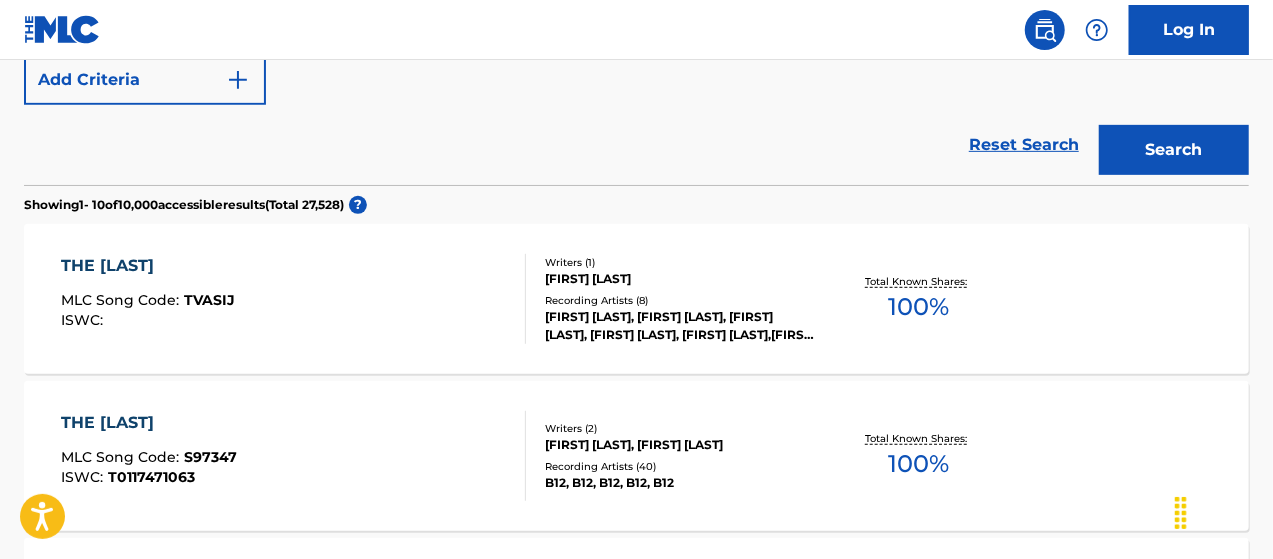 click on "[FIRST] [LAST], [FIRST] [LAST]" at bounding box center [681, 445] 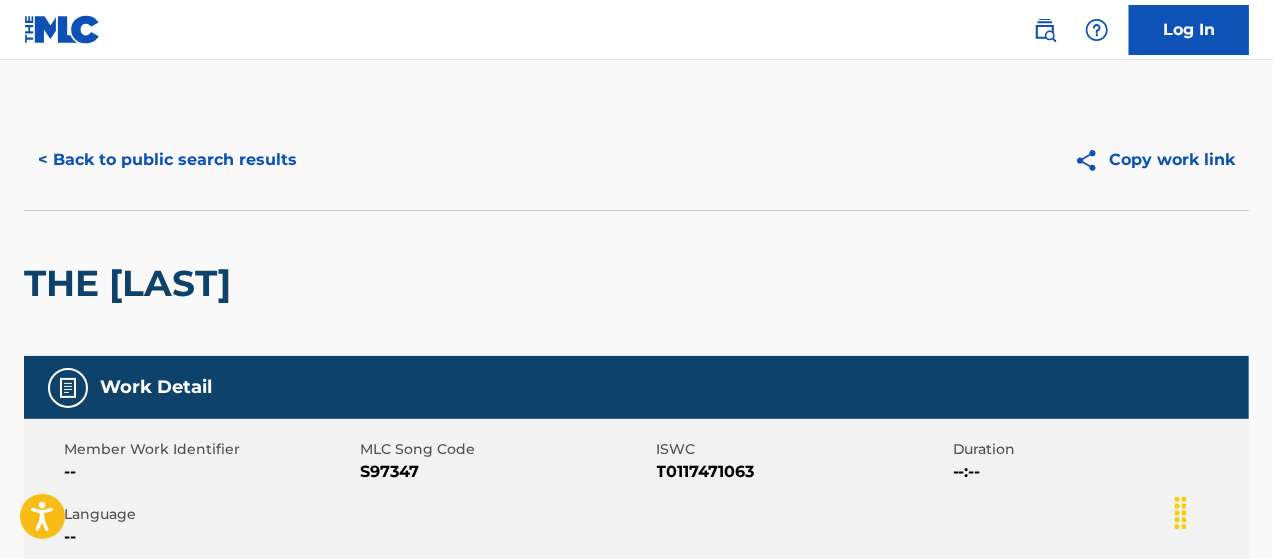 scroll, scrollTop: 0, scrollLeft: 0, axis: both 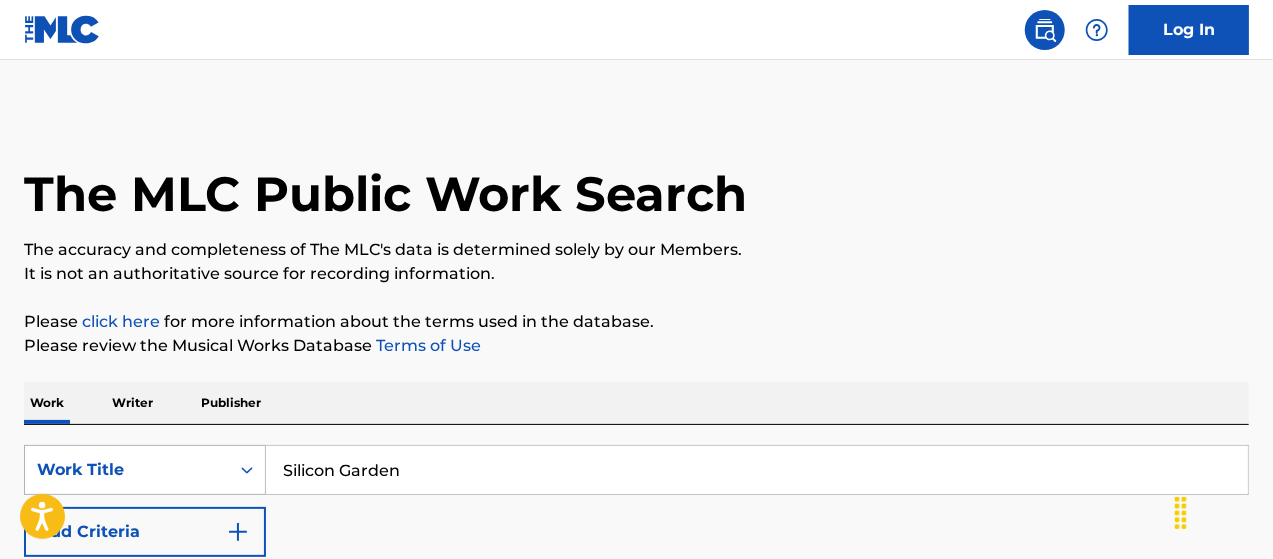 drag, startPoint x: 335, startPoint y: 471, endPoint x: 152, endPoint y: 468, distance: 183.02458 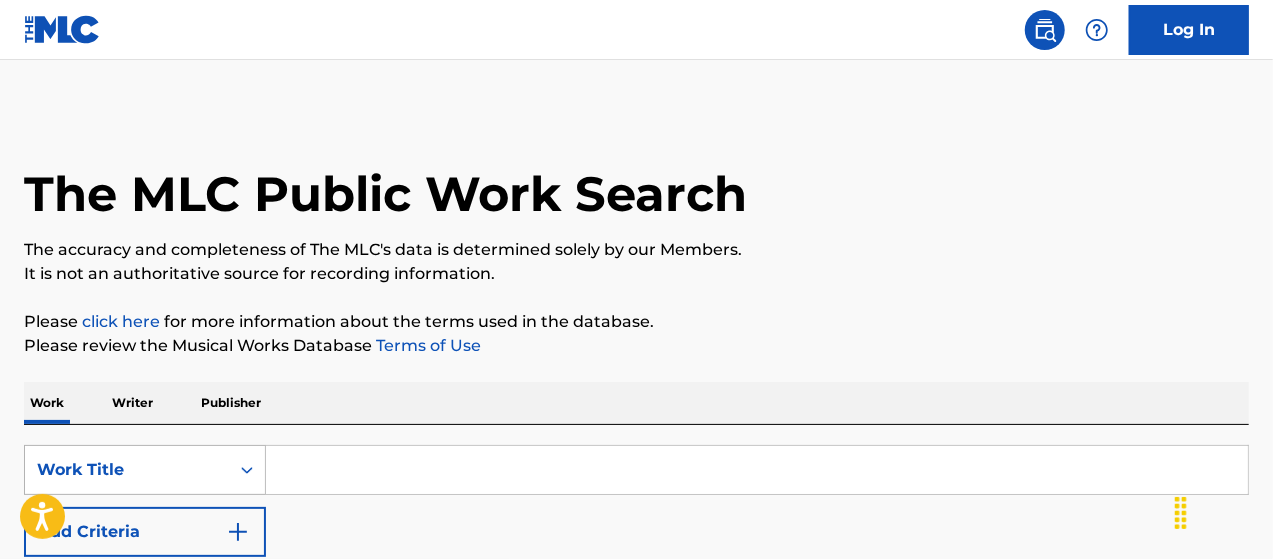 paste on "Go With The Hiss" 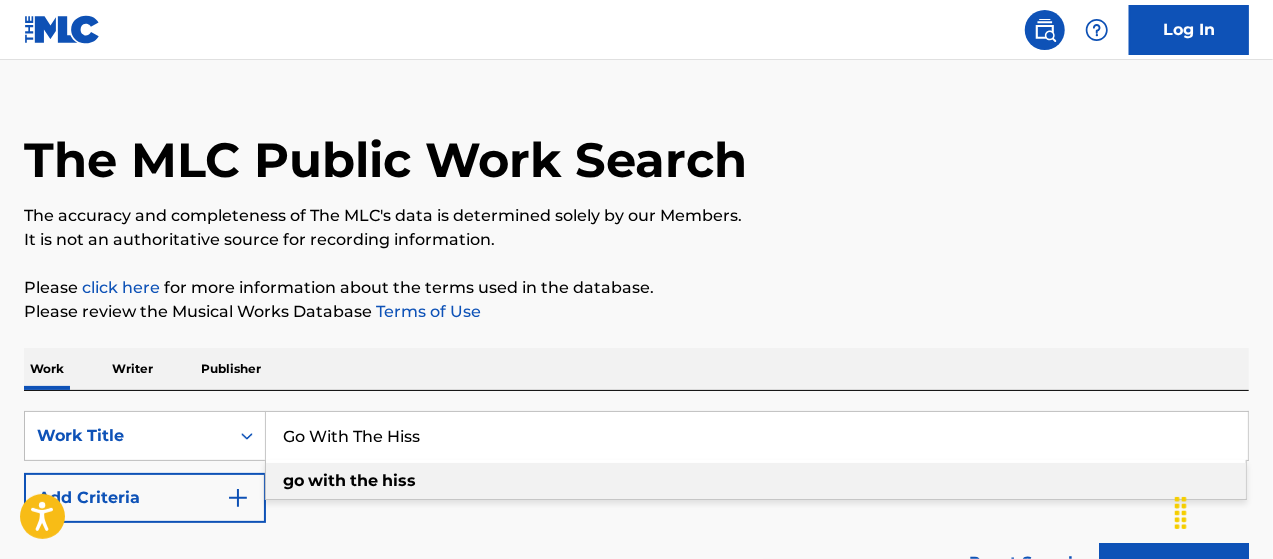 scroll, scrollTop: 200, scrollLeft: 0, axis: vertical 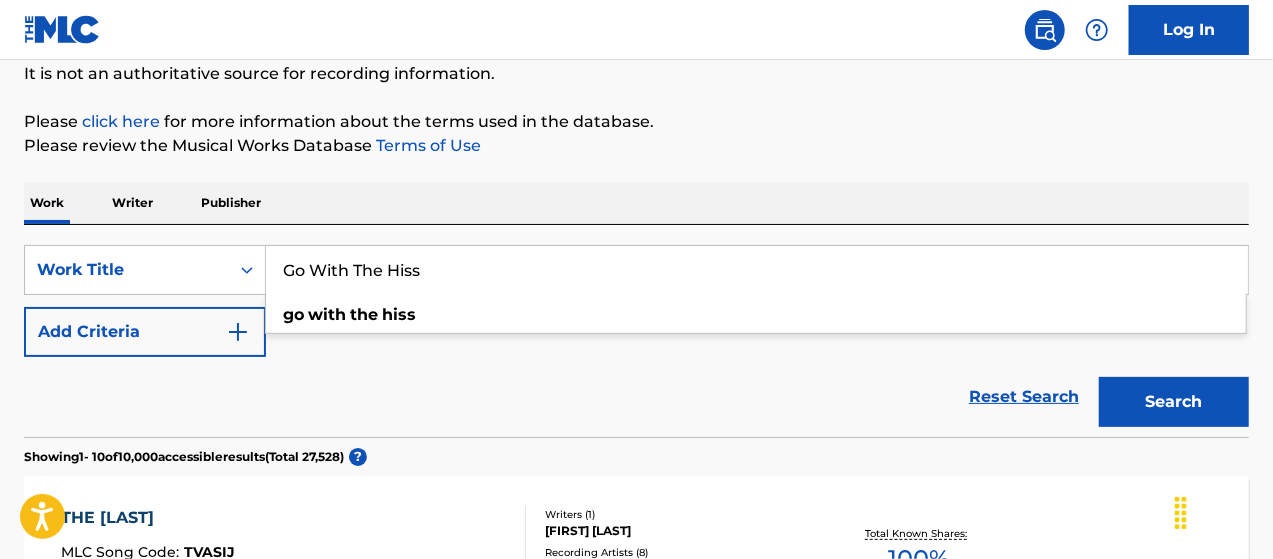 type on "Go With The Hiss" 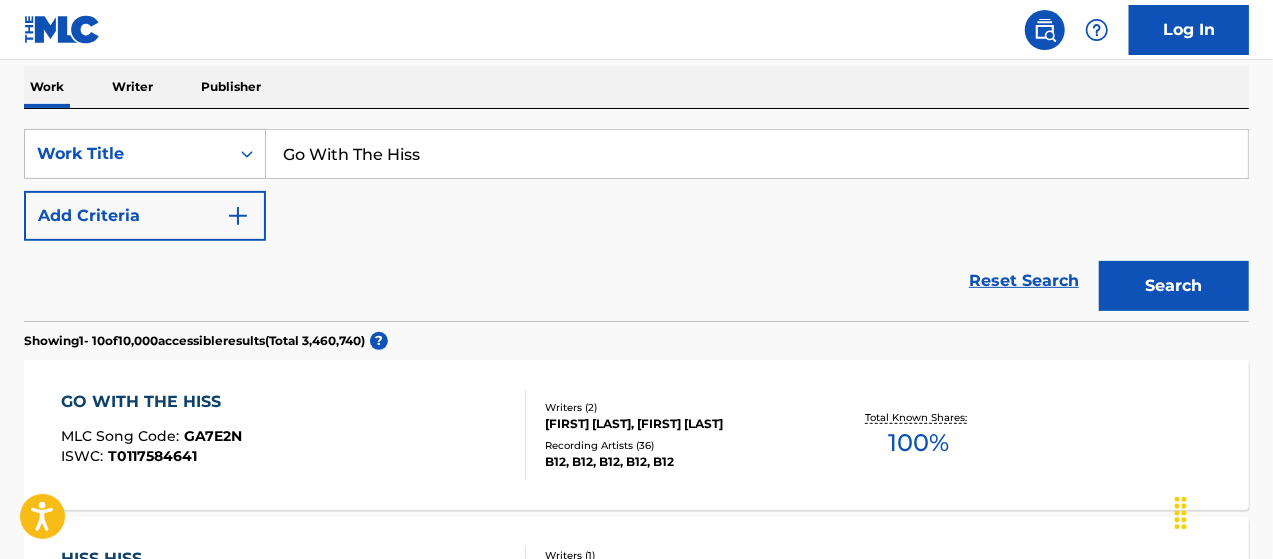 scroll, scrollTop: 433, scrollLeft: 0, axis: vertical 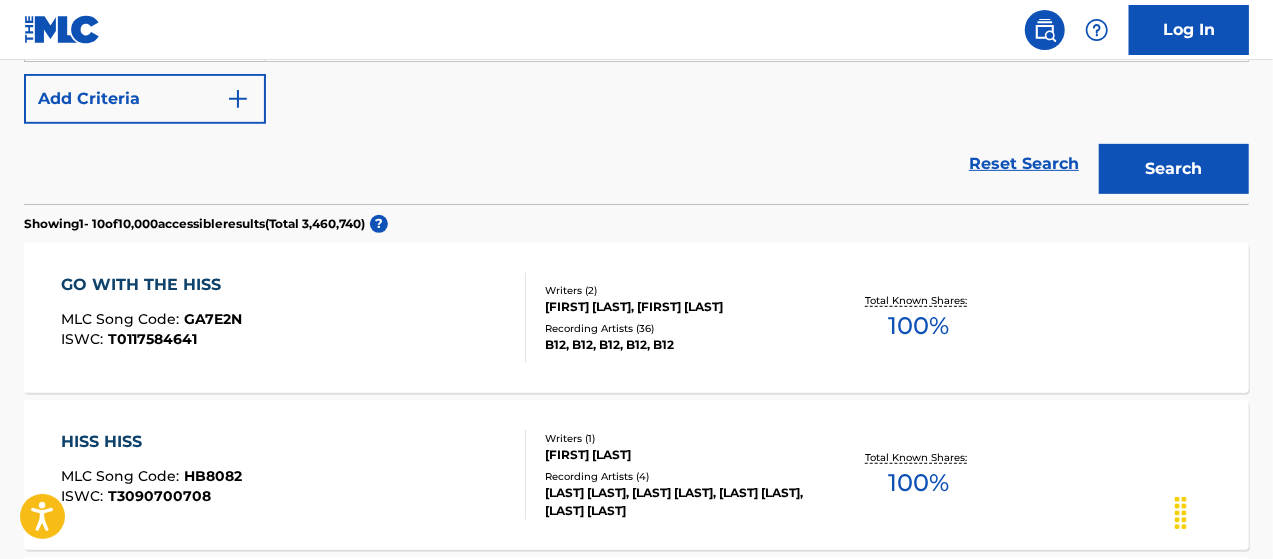 click on "[FIRST] [LAST], [FIRST] [LAST]" at bounding box center (681, 307) 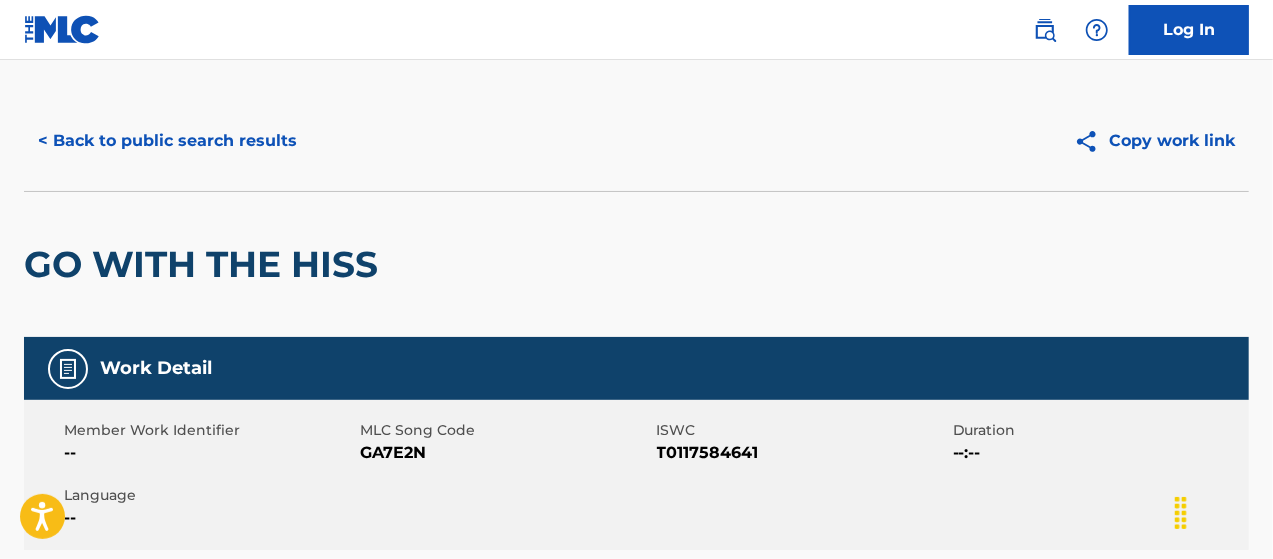 scroll, scrollTop: 0, scrollLeft: 0, axis: both 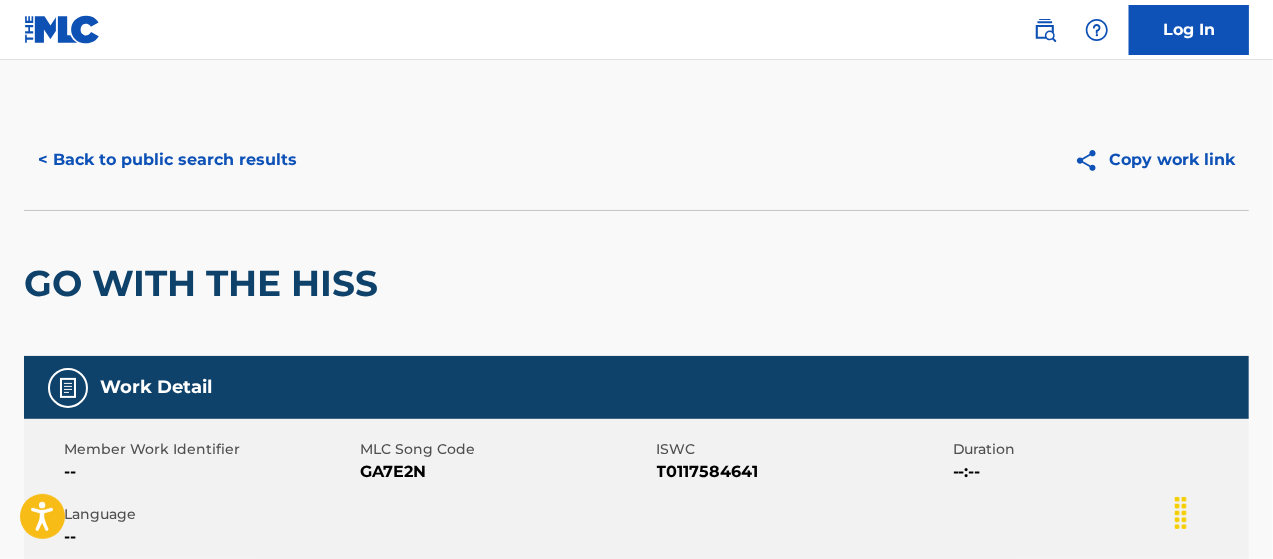 click on "< Back to public search results" at bounding box center (167, 160) 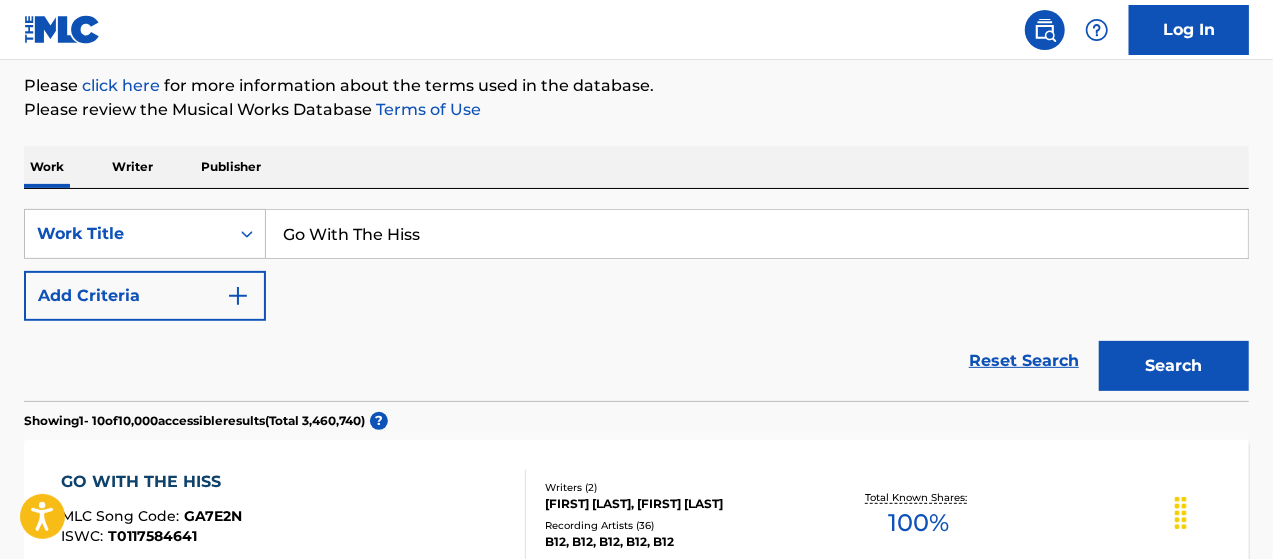scroll, scrollTop: 233, scrollLeft: 0, axis: vertical 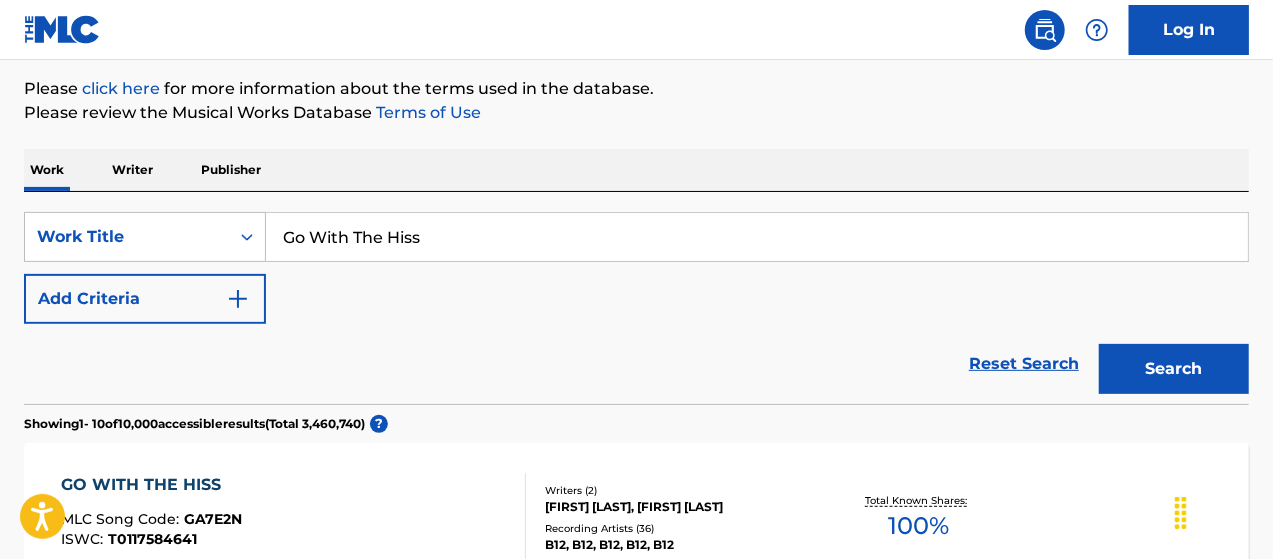 drag, startPoint x: 433, startPoint y: 239, endPoint x: 309, endPoint y: 239, distance: 124 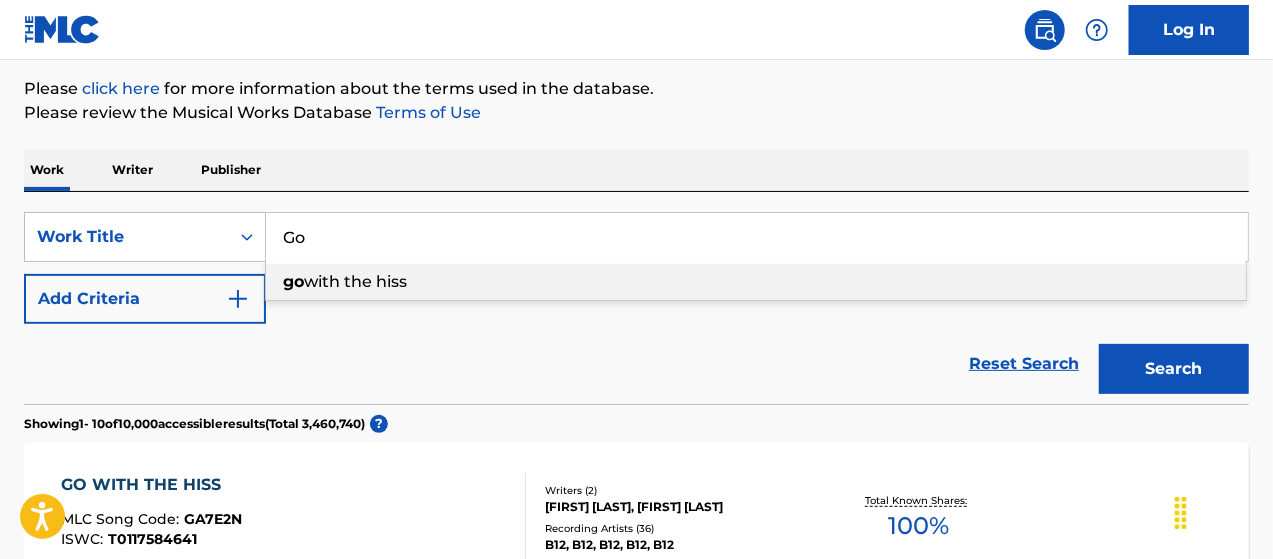 type on "G" 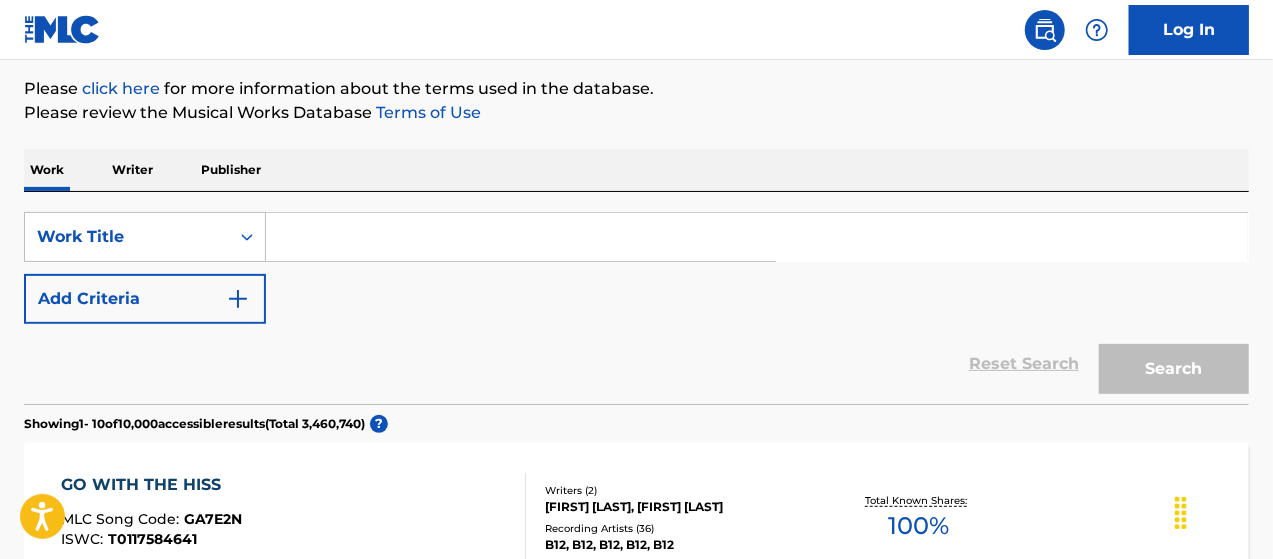 paste on "HOT 44" 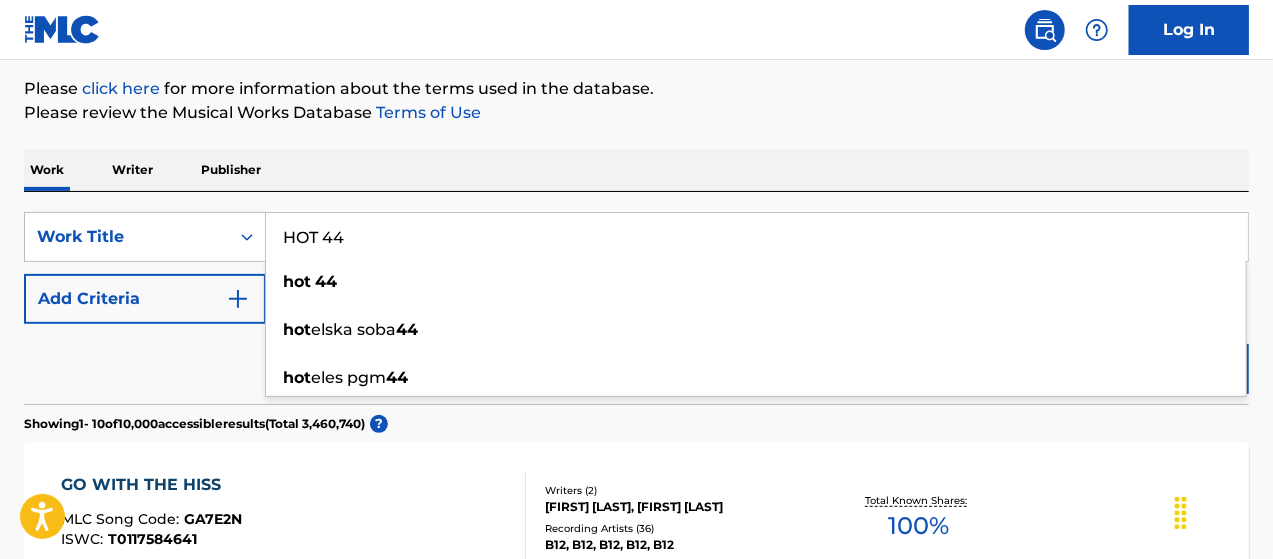 type on "HOT 44" 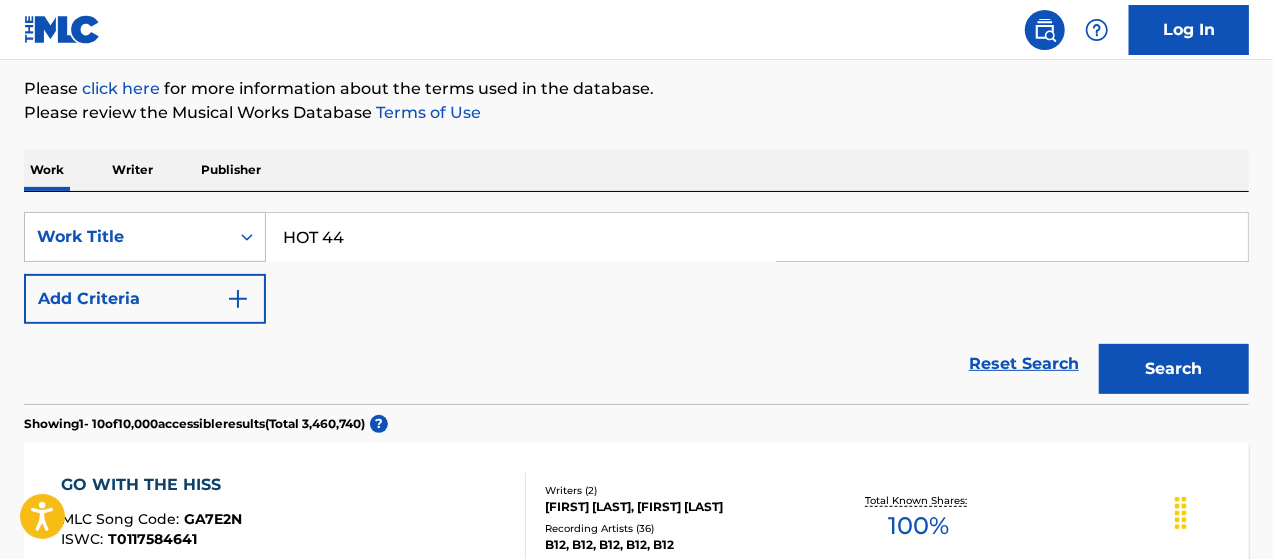 click on "Showing  1  -   10  of  10,000  accessible  results  (Total   3,460,740 ) ?" at bounding box center (636, 418) 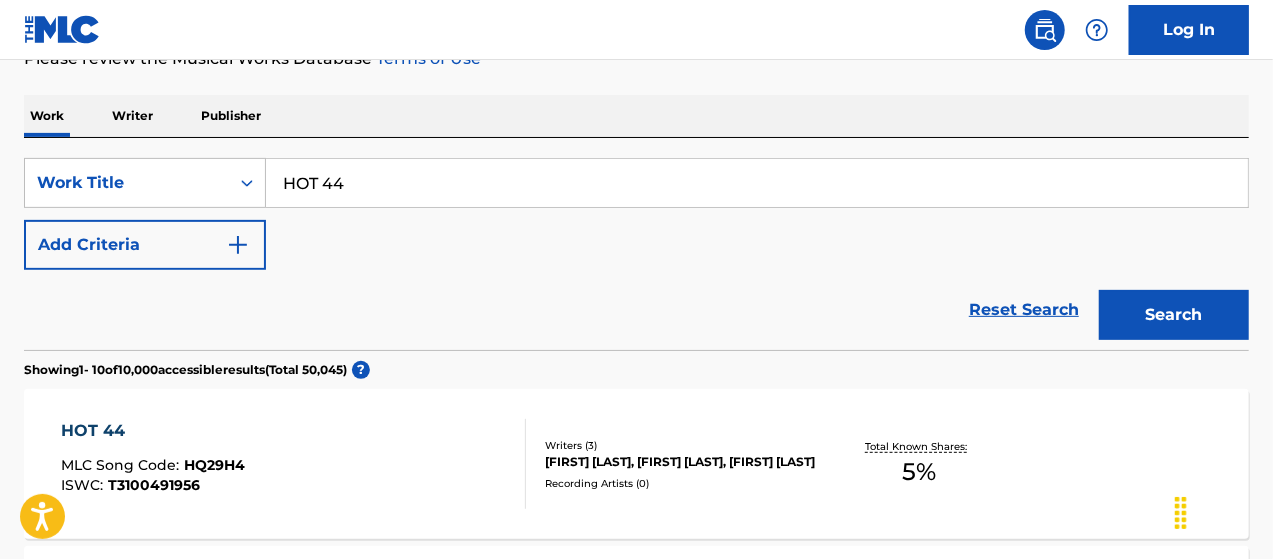 scroll, scrollTop: 433, scrollLeft: 0, axis: vertical 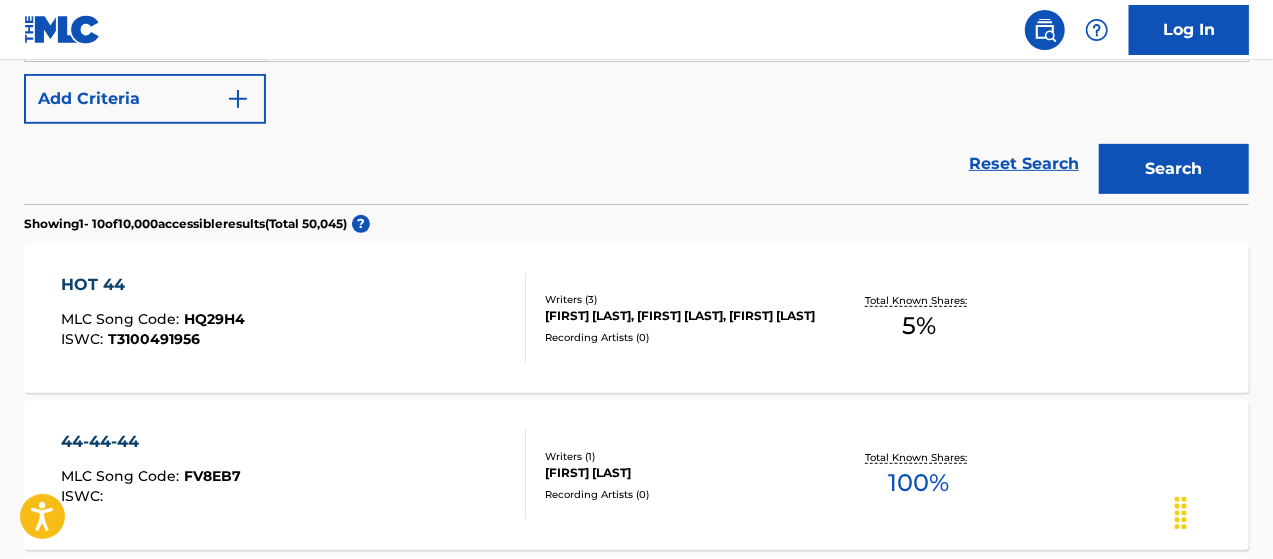 click on "[FIRST] [LAST], [FIRST] [LAST], [FIRST] [LAST]" at bounding box center (681, 316) 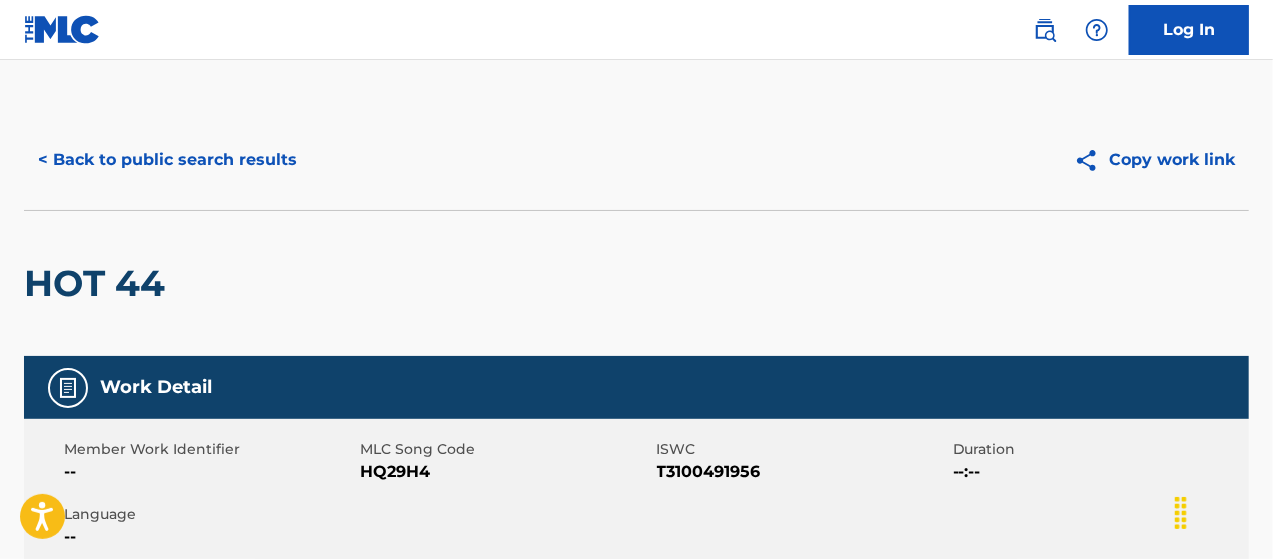 scroll, scrollTop: 0, scrollLeft: 0, axis: both 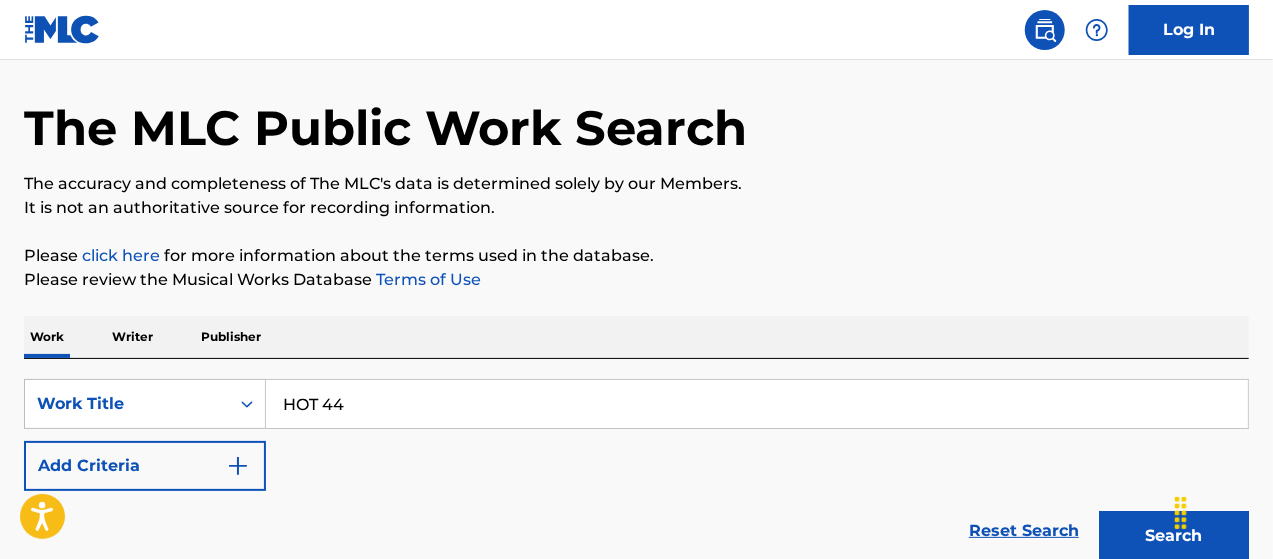 click on "HOT 44" at bounding box center (757, 404) 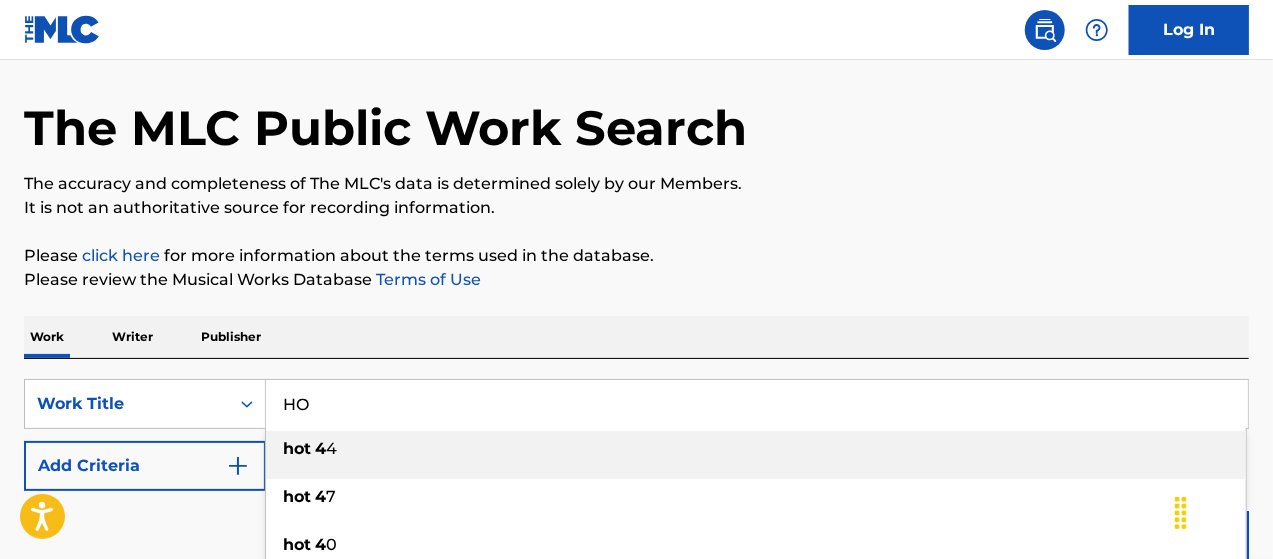 type on "H" 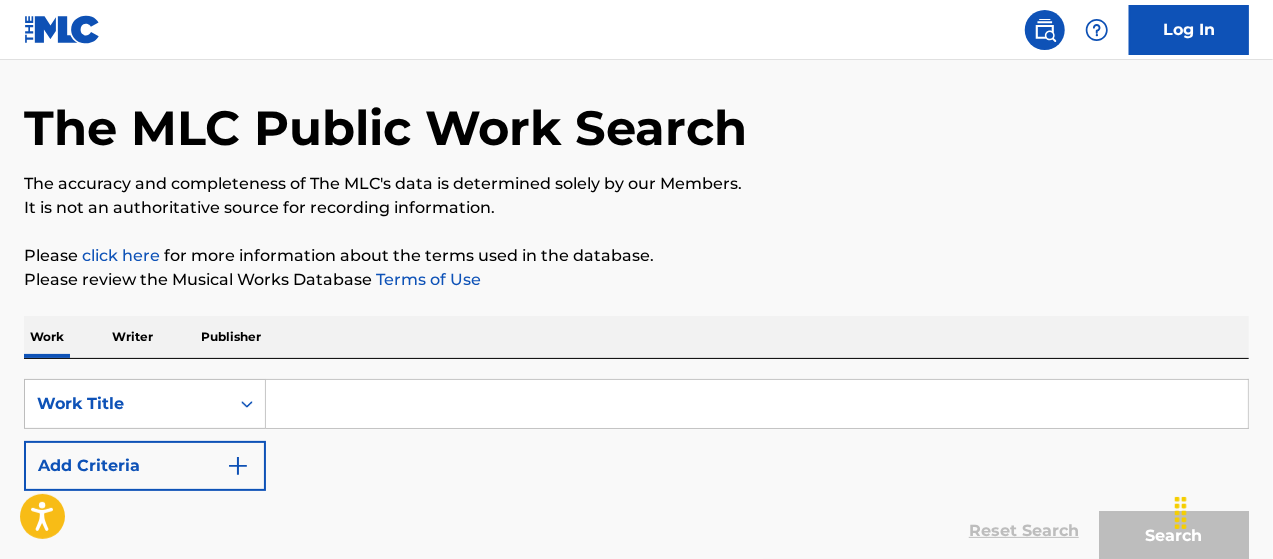 paste on "READY TO GO" 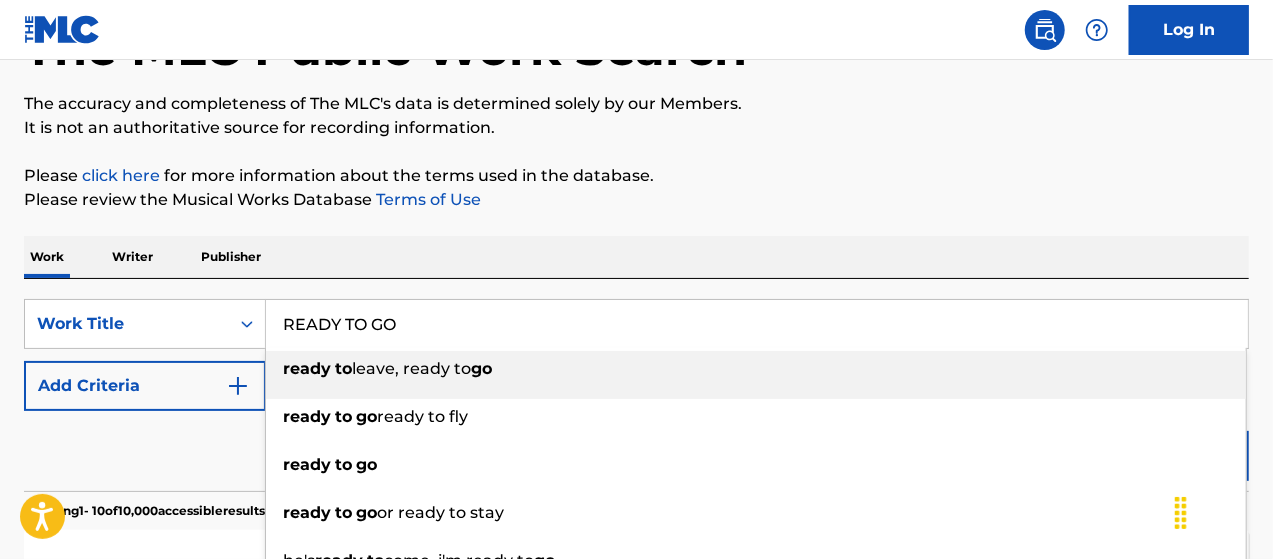 scroll, scrollTop: 266, scrollLeft: 0, axis: vertical 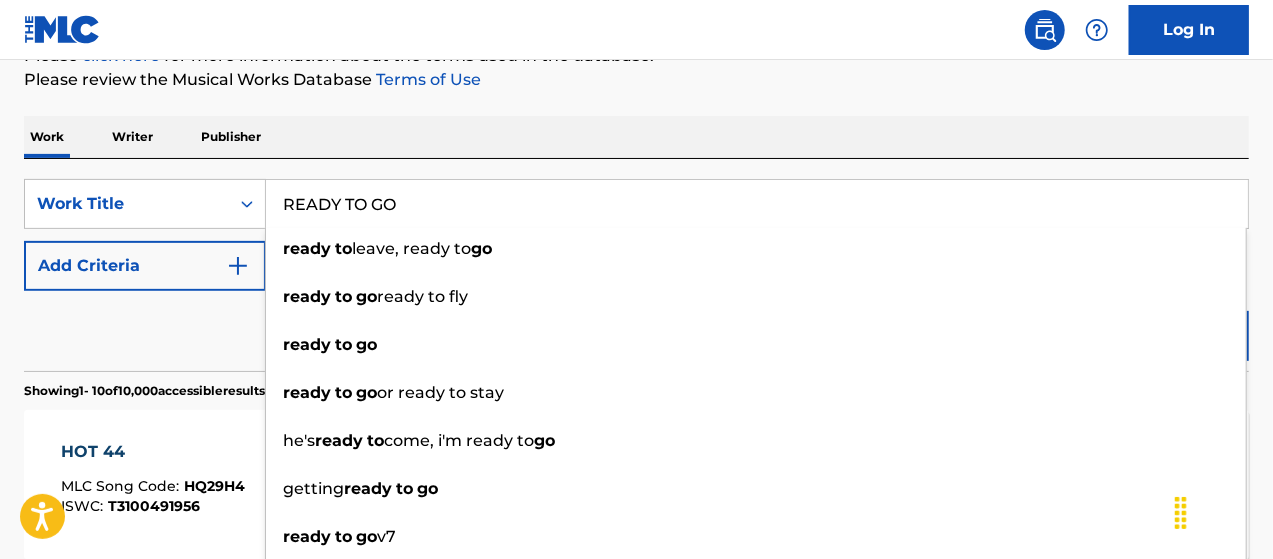 click on "READY TO GO" at bounding box center [757, 204] 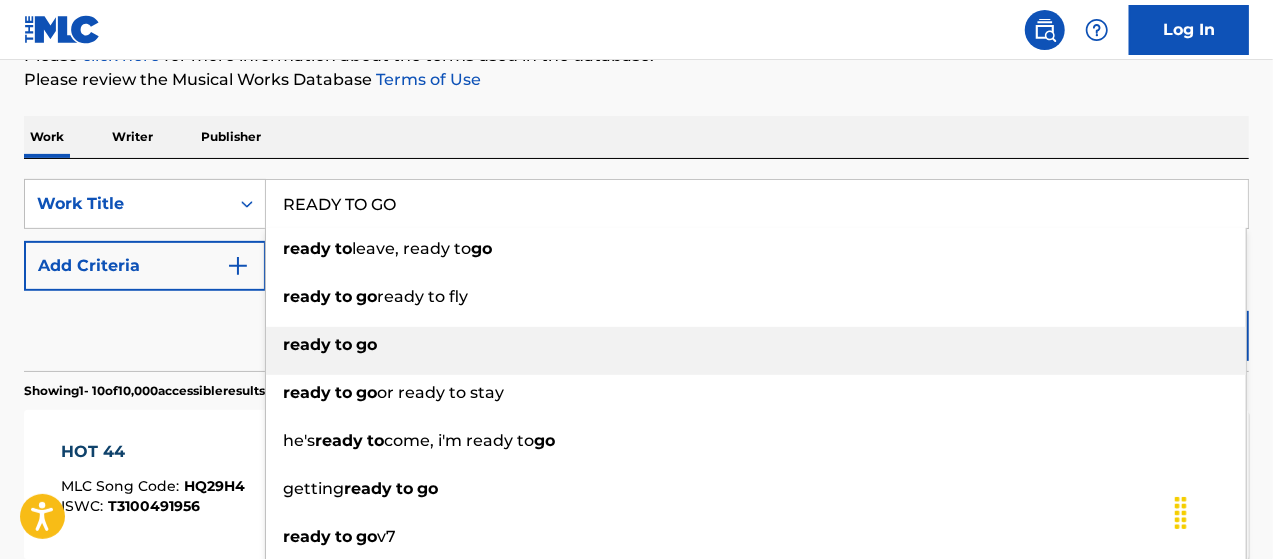 click on "to" at bounding box center (343, 344) 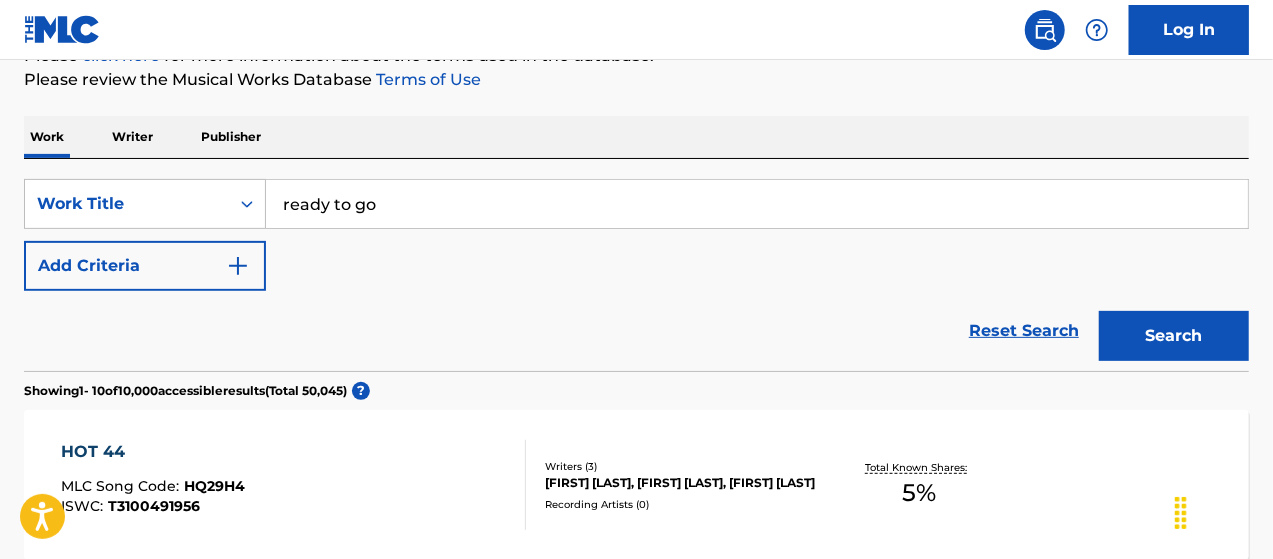 click on "Search" at bounding box center (1174, 336) 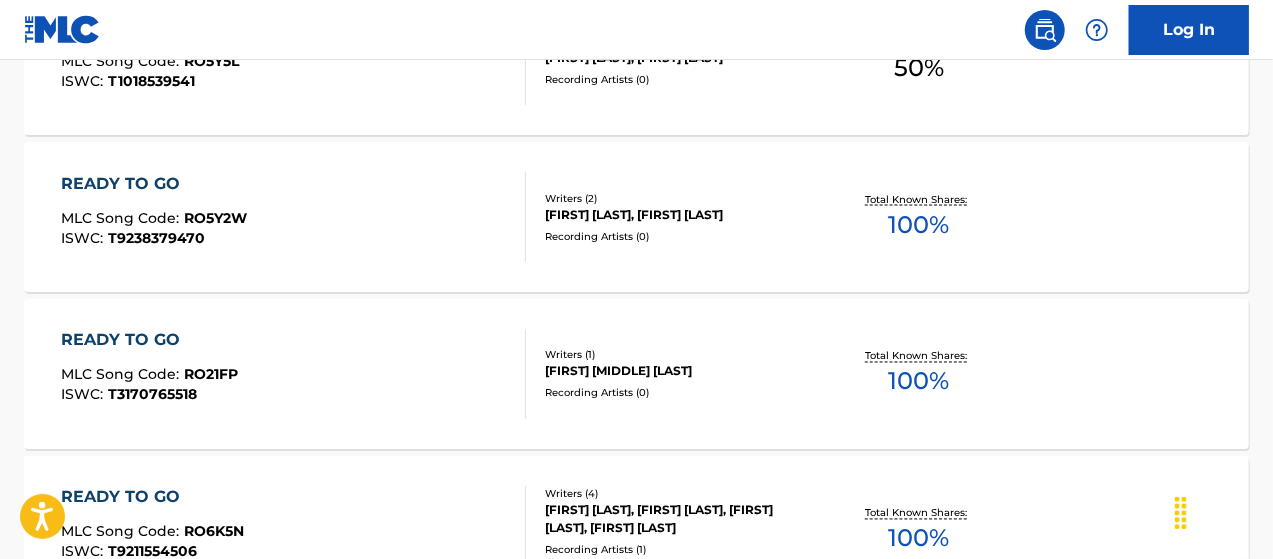 scroll, scrollTop: 1866, scrollLeft: 0, axis: vertical 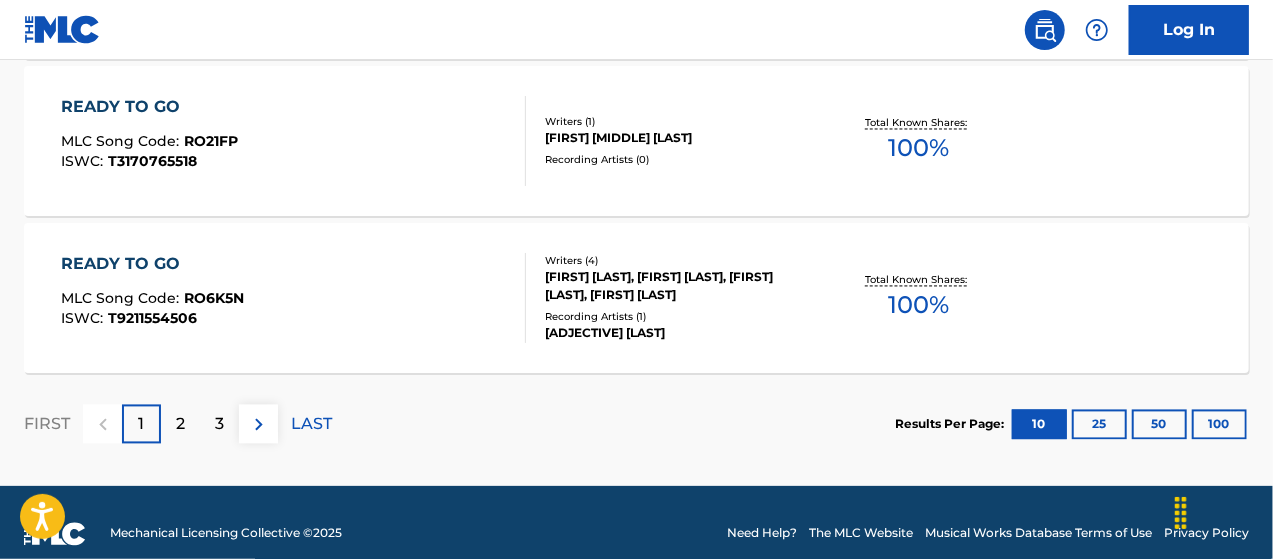 click on "2" at bounding box center (180, 424) 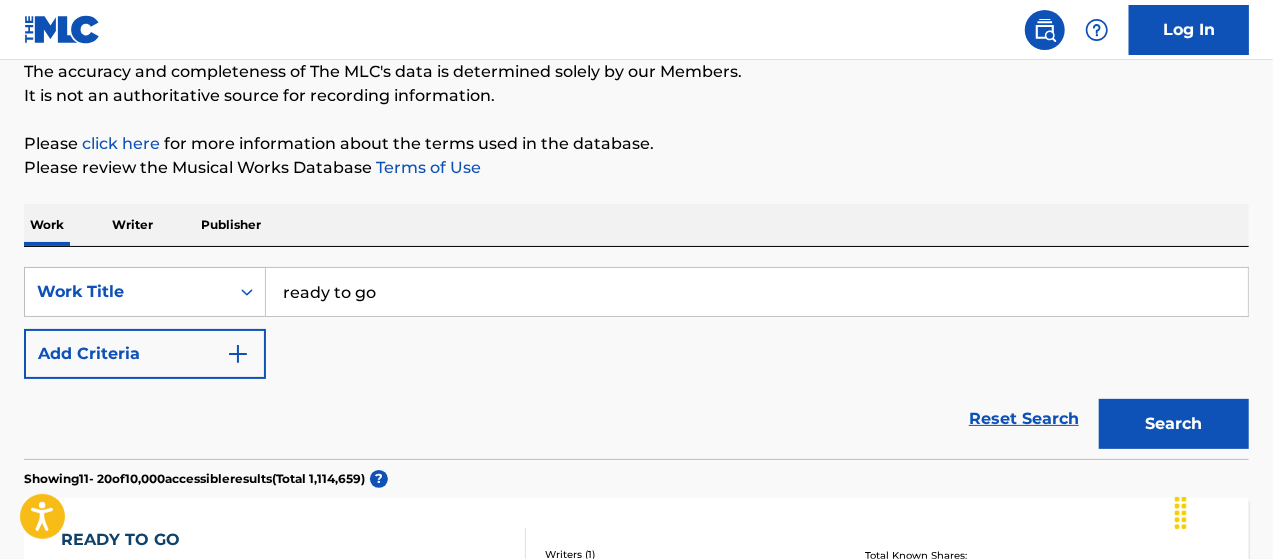 scroll, scrollTop: 166, scrollLeft: 0, axis: vertical 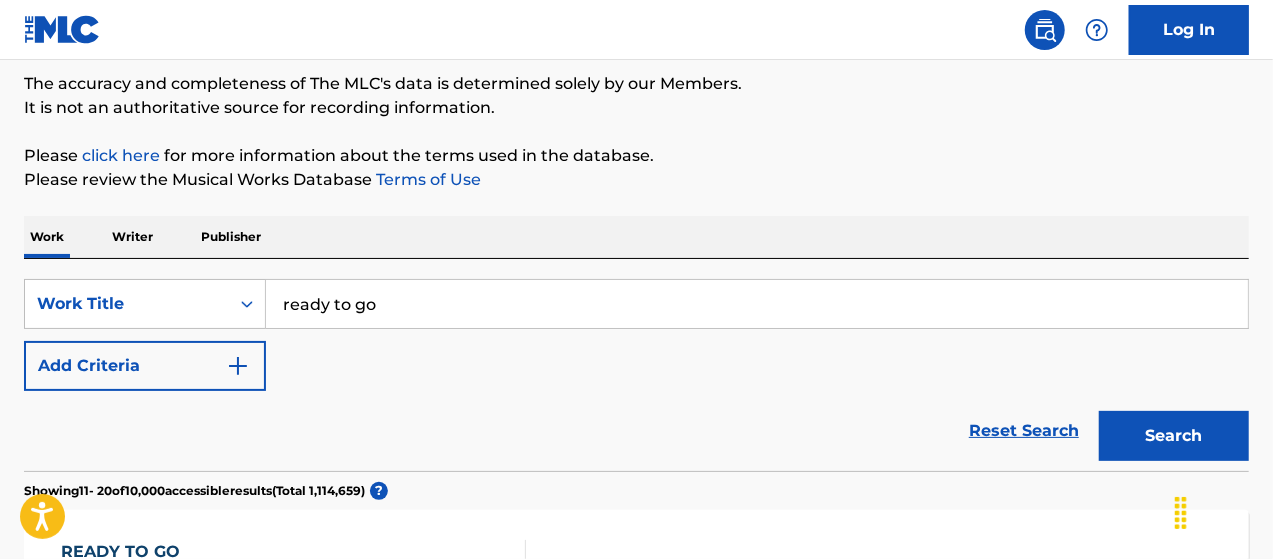 click on "Add Criteria" at bounding box center (145, 366) 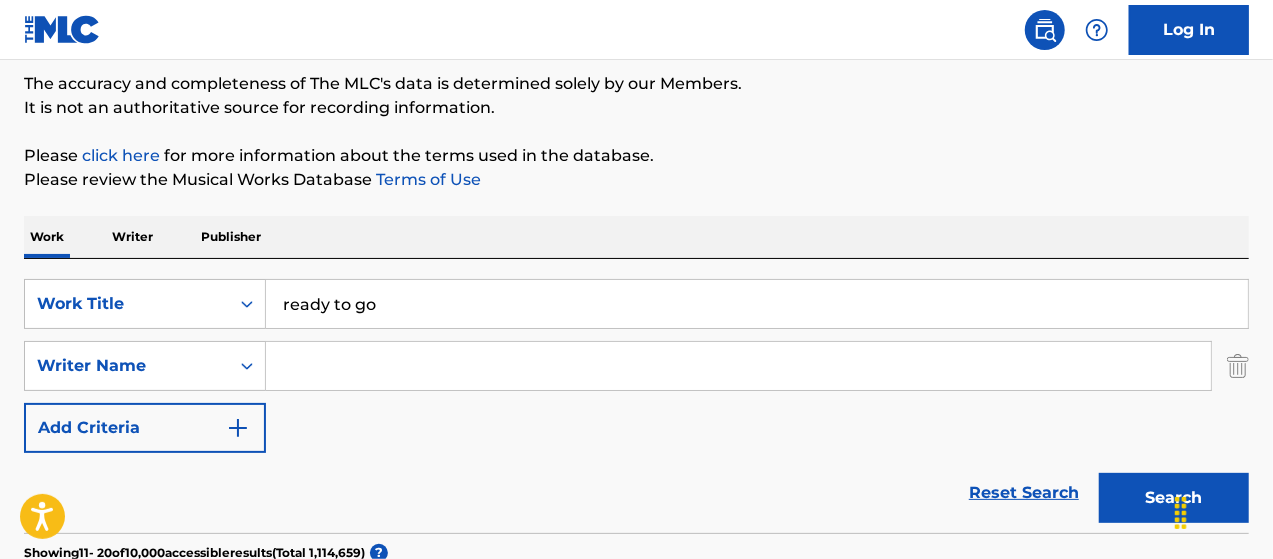 click at bounding box center [738, 366] 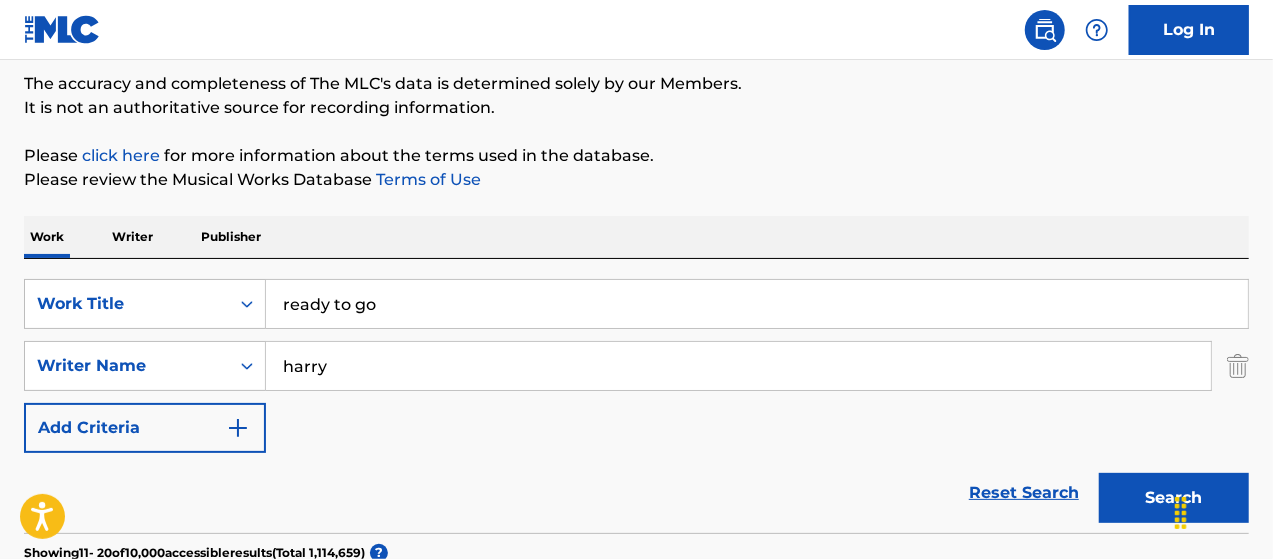 type on "harry" 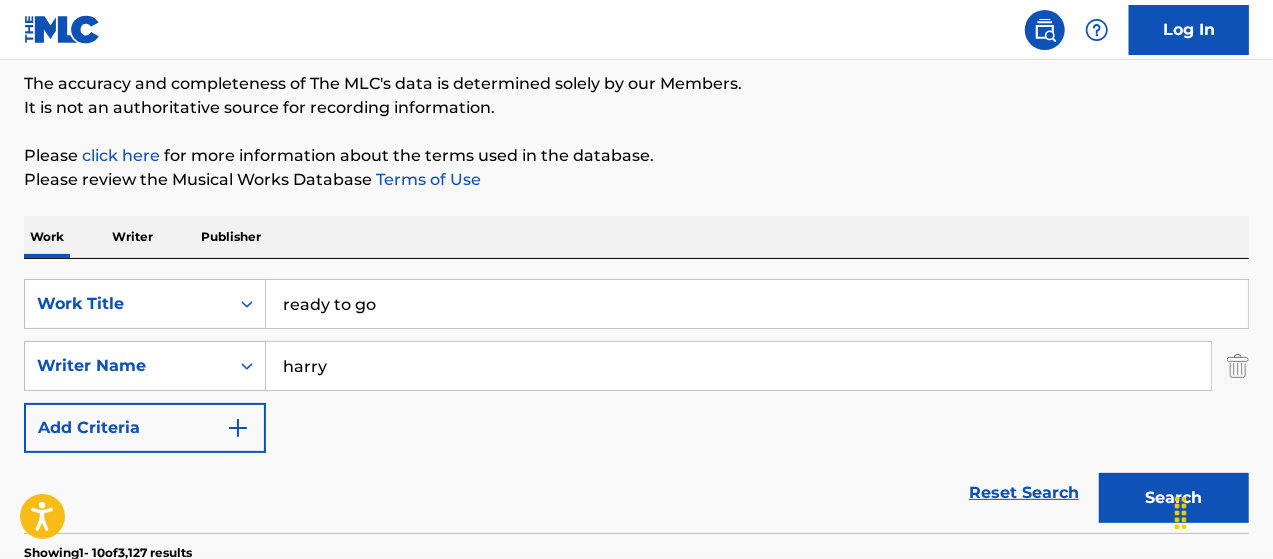drag, startPoint x: 1139, startPoint y: 503, endPoint x: 1007, endPoint y: 492, distance: 132.45753 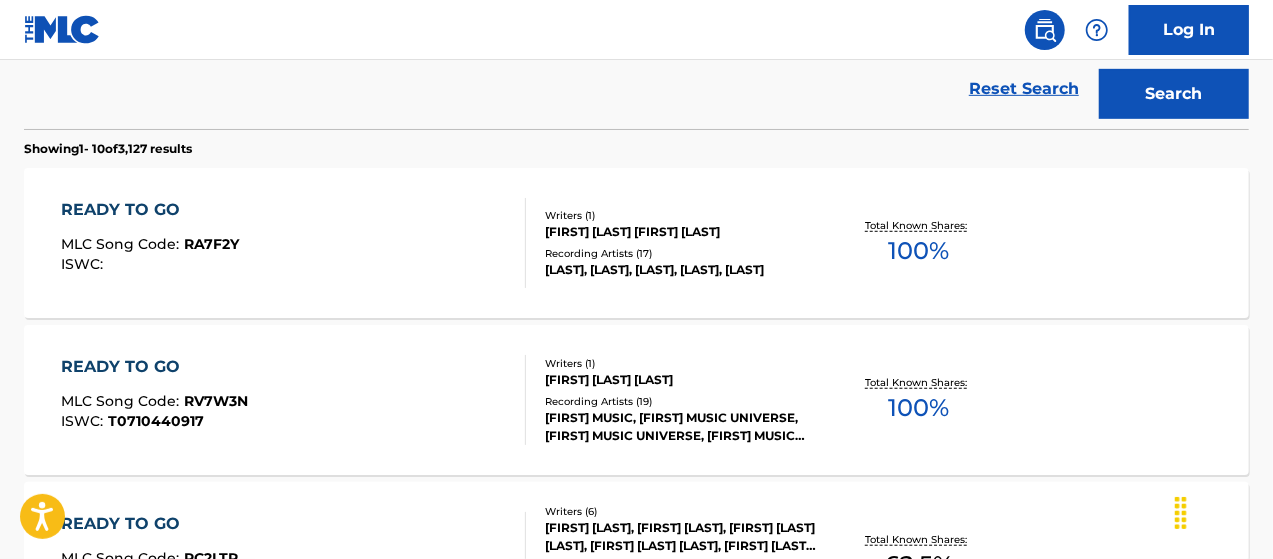 scroll, scrollTop: 600, scrollLeft: 0, axis: vertical 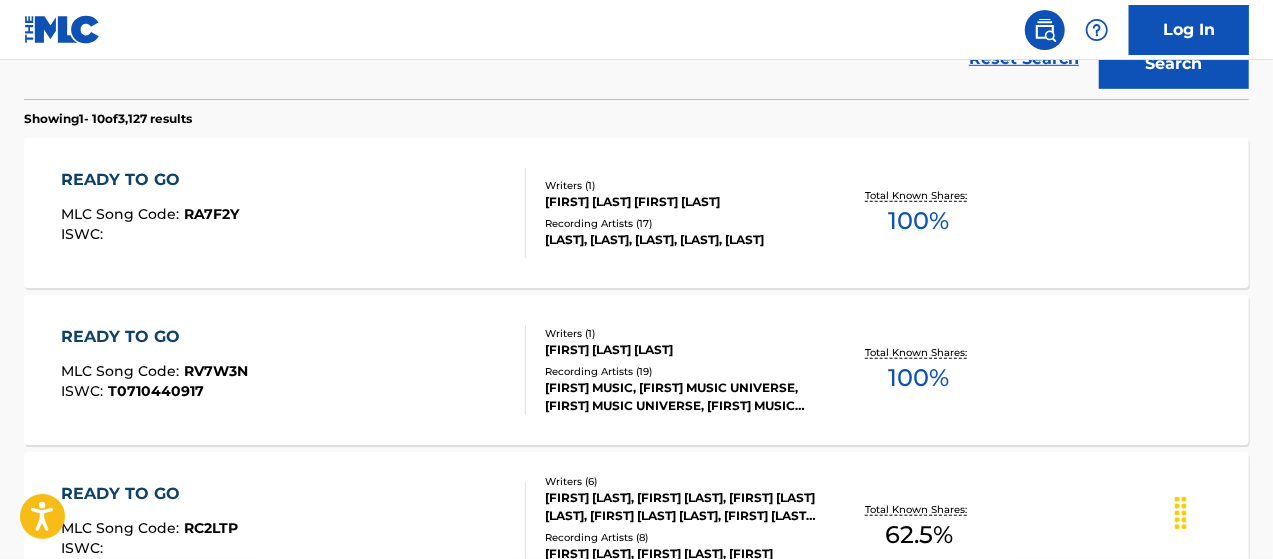 click on "Search" at bounding box center [1174, 64] 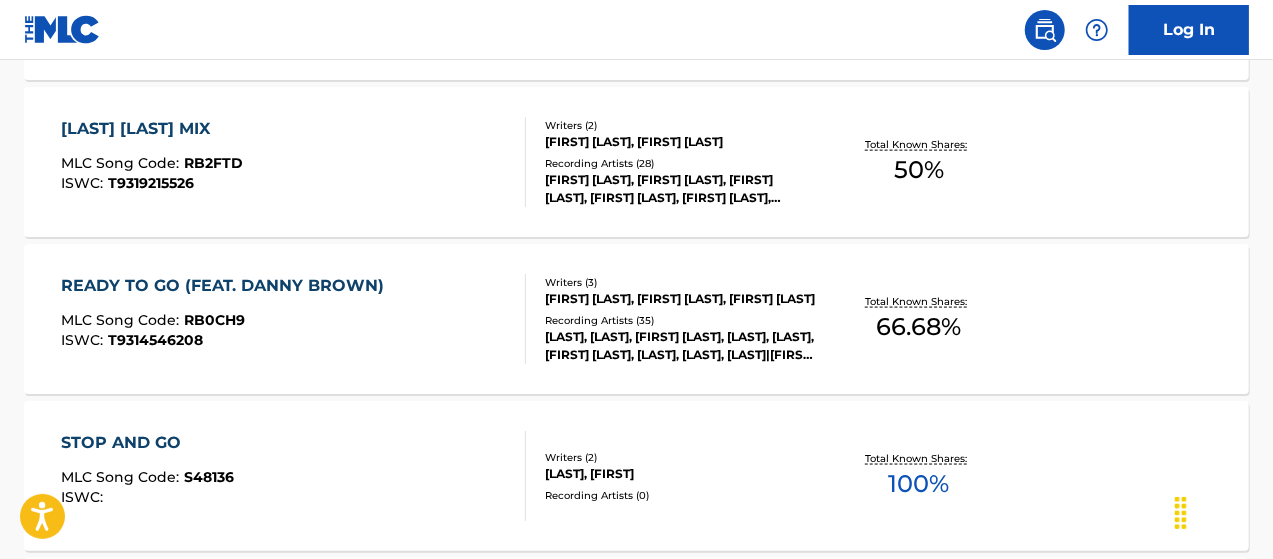 scroll, scrollTop: 1300, scrollLeft: 0, axis: vertical 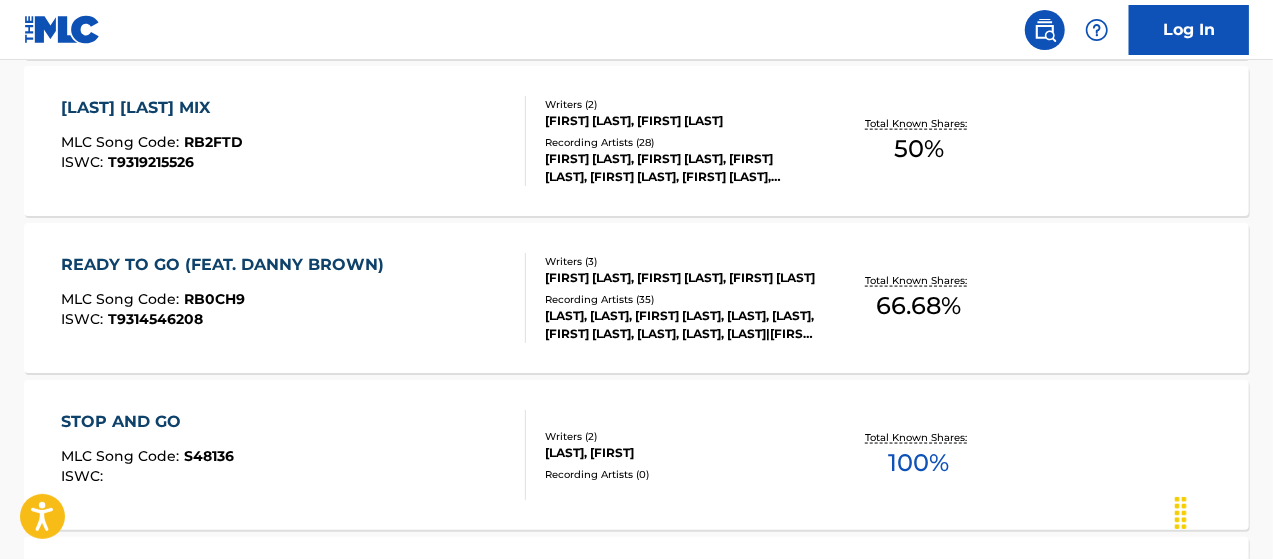 click on "[FIRST] [LAST], [FIRST] [LAST], [FIRST] [LAST]" at bounding box center (681, 278) 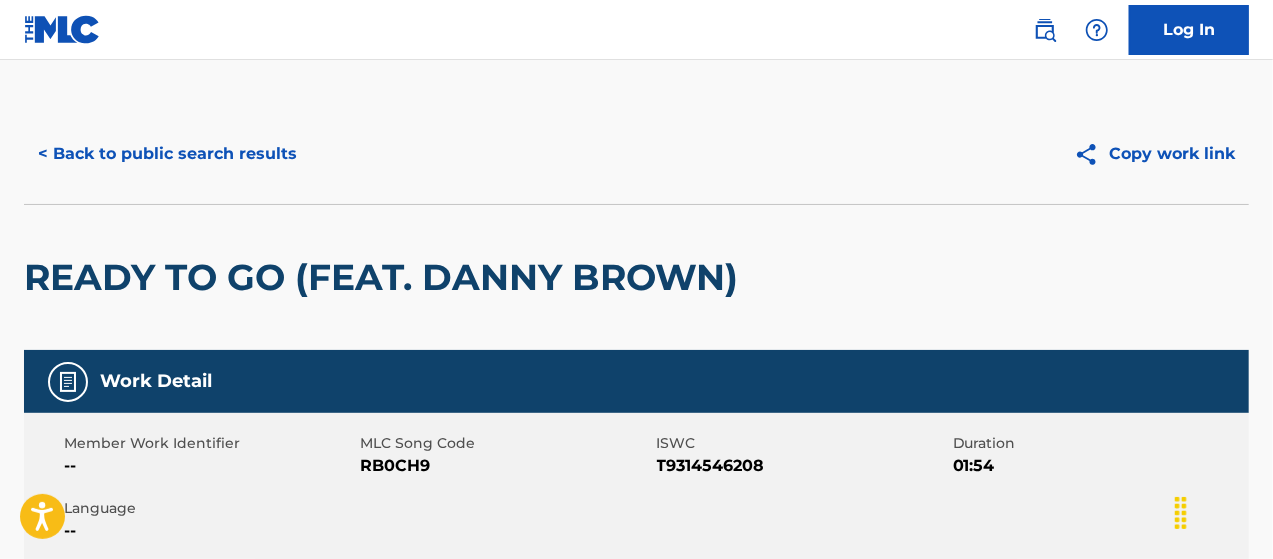 scroll, scrollTop: 0, scrollLeft: 0, axis: both 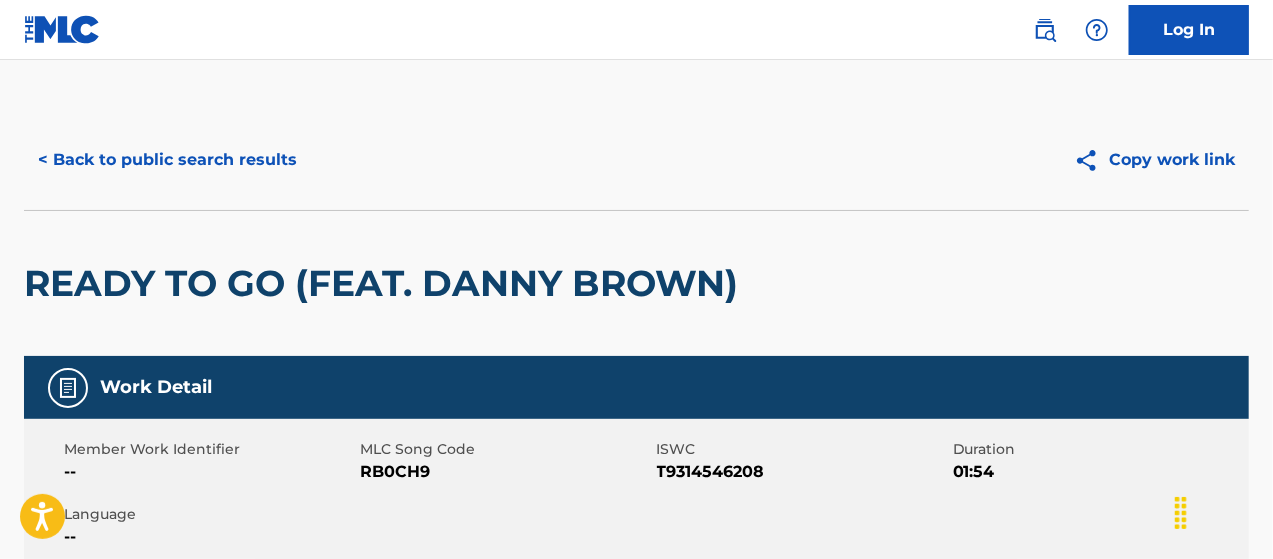 click on "< Back to public search results" at bounding box center [167, 160] 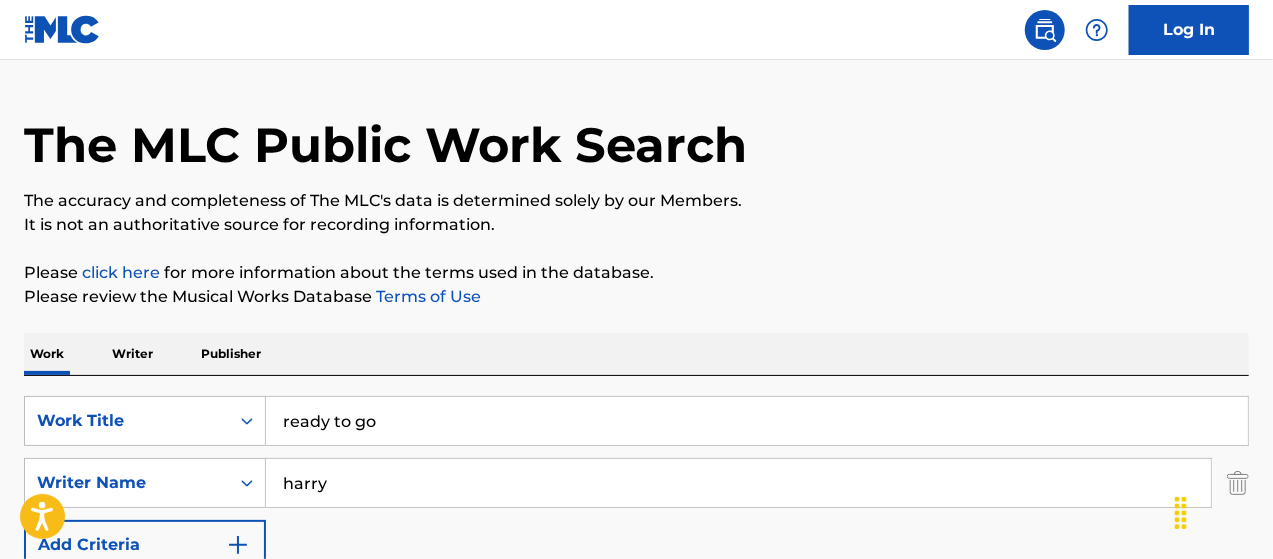 scroll, scrollTop: 0, scrollLeft: 0, axis: both 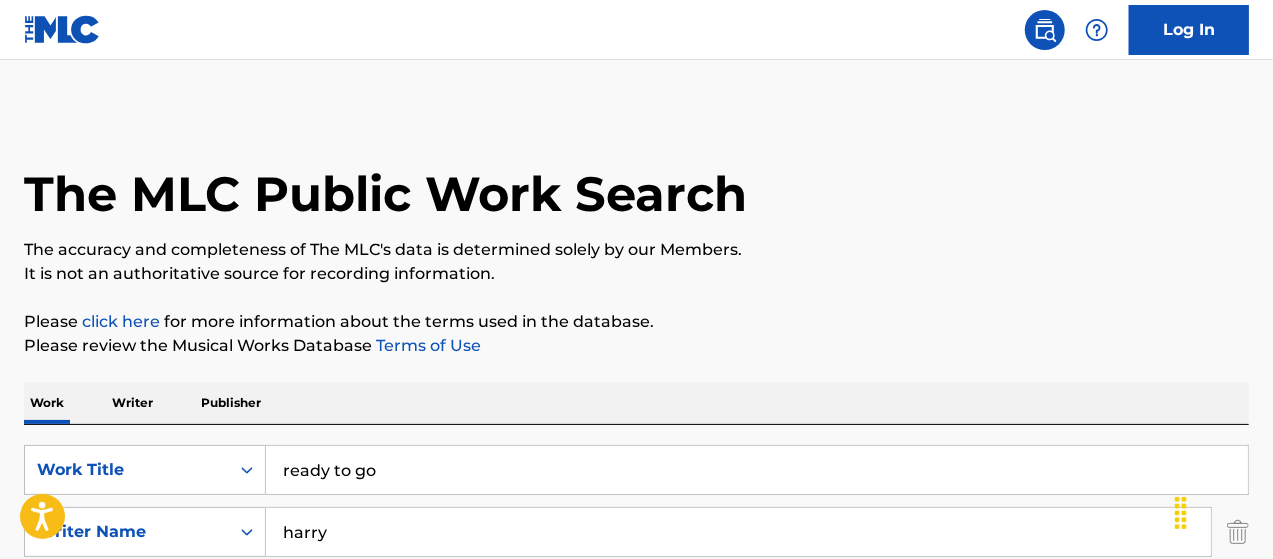 drag, startPoint x: 352, startPoint y: 461, endPoint x: 266, endPoint y: 461, distance: 86 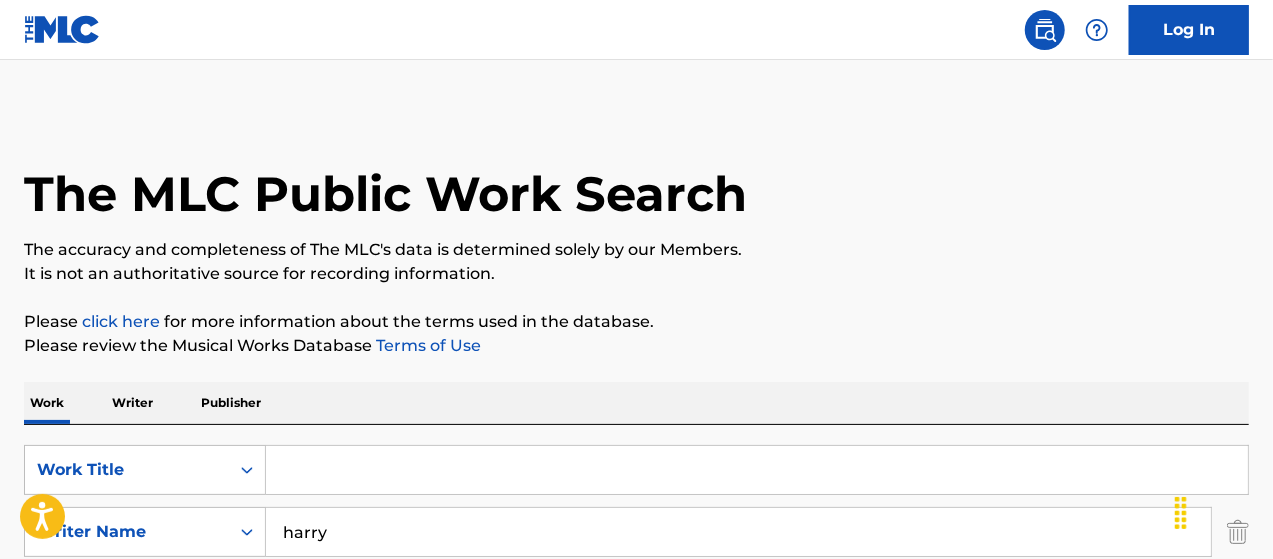paste on "[LAST]" 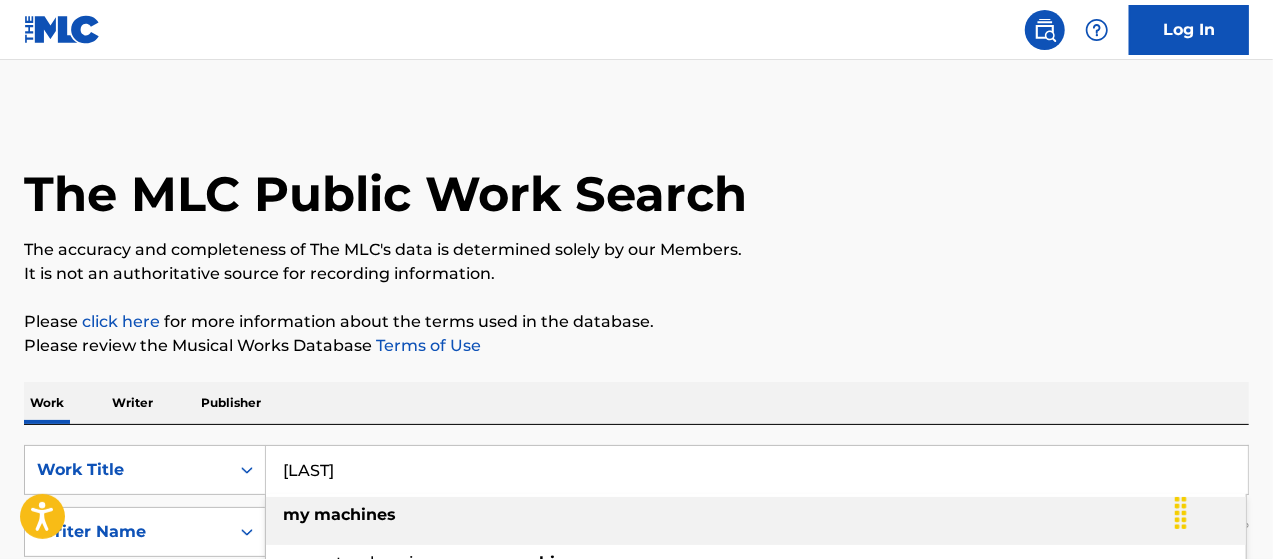 click on "machines" at bounding box center (355, 514) 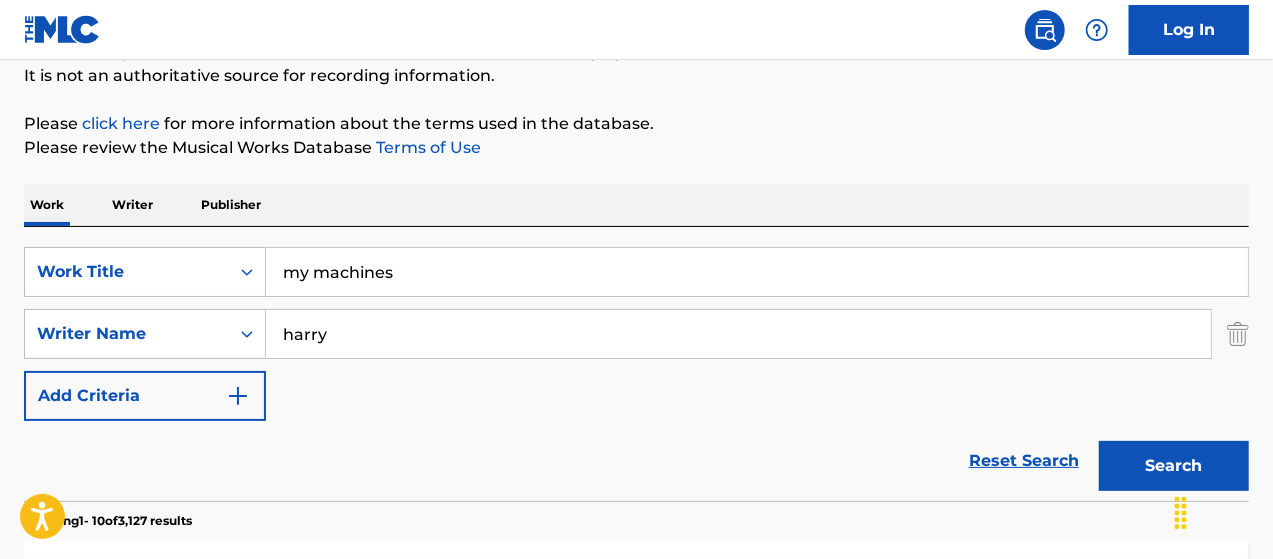 scroll, scrollTop: 200, scrollLeft: 0, axis: vertical 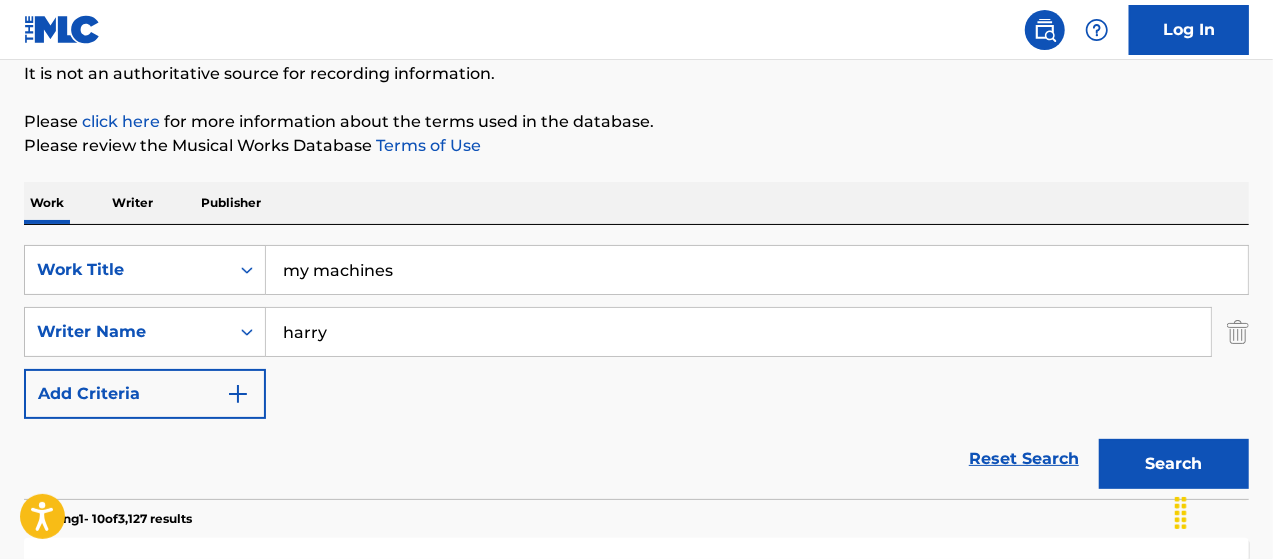 click at bounding box center (1238, 332) 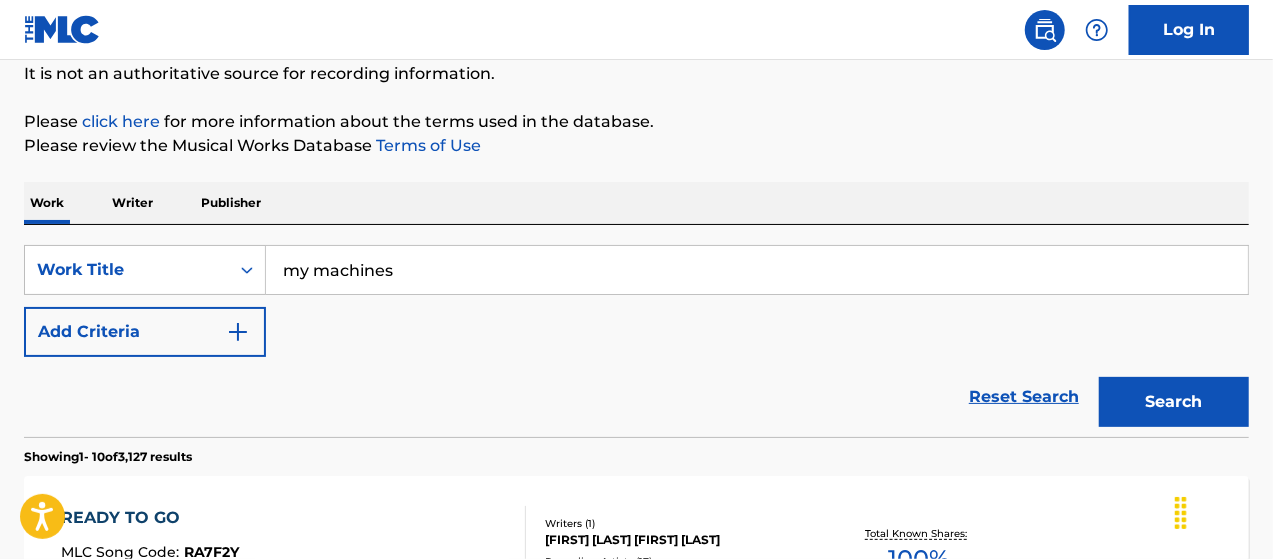 click on "Search" at bounding box center [1174, 402] 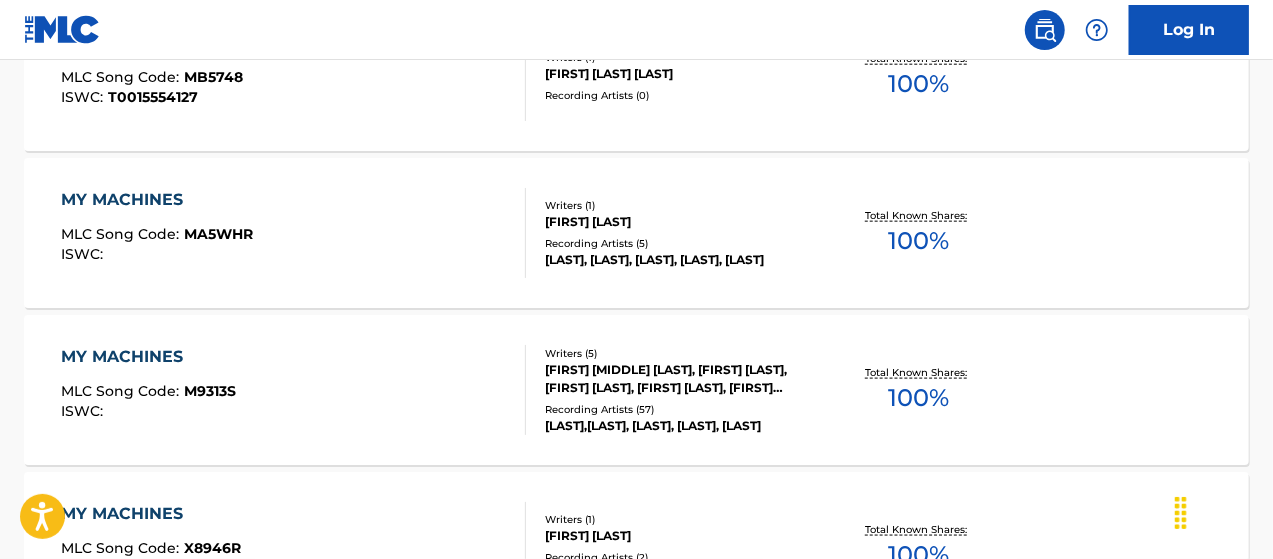 scroll, scrollTop: 1166, scrollLeft: 0, axis: vertical 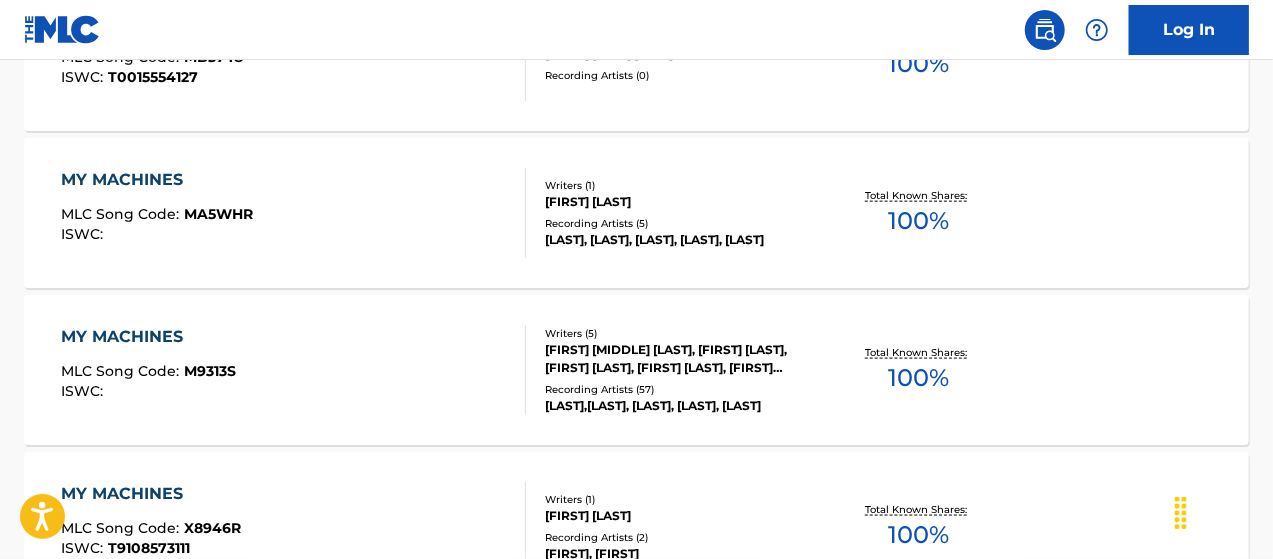 click on "[LAST],[LAST], [LAST], [LAST], [LAST]" at bounding box center [681, 406] 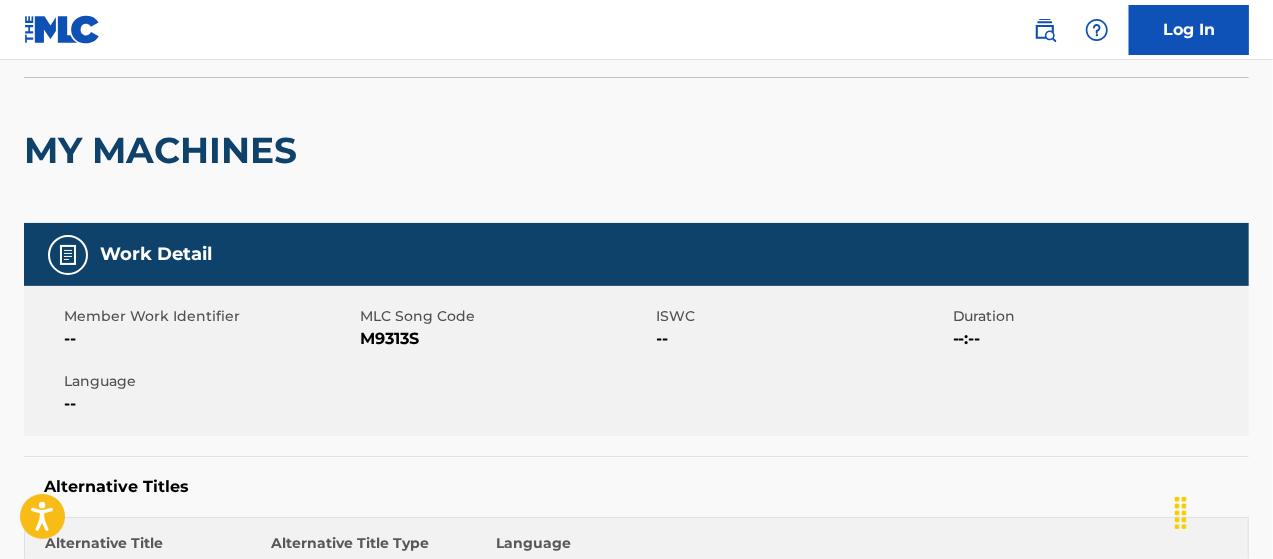 scroll, scrollTop: 0, scrollLeft: 0, axis: both 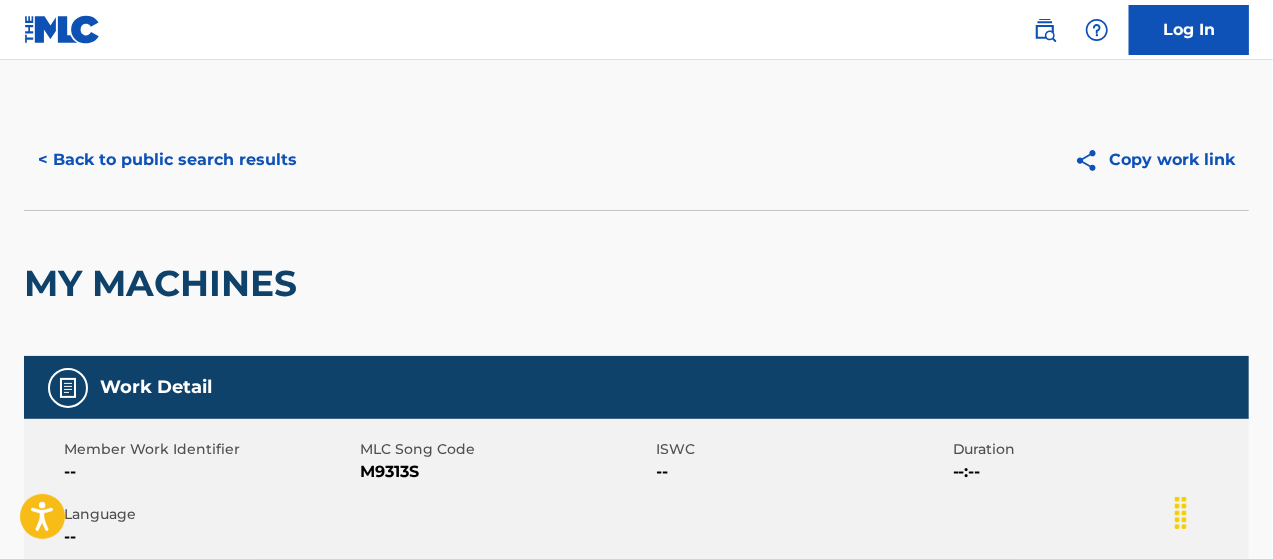 click on "< Back to public search results" at bounding box center (167, 160) 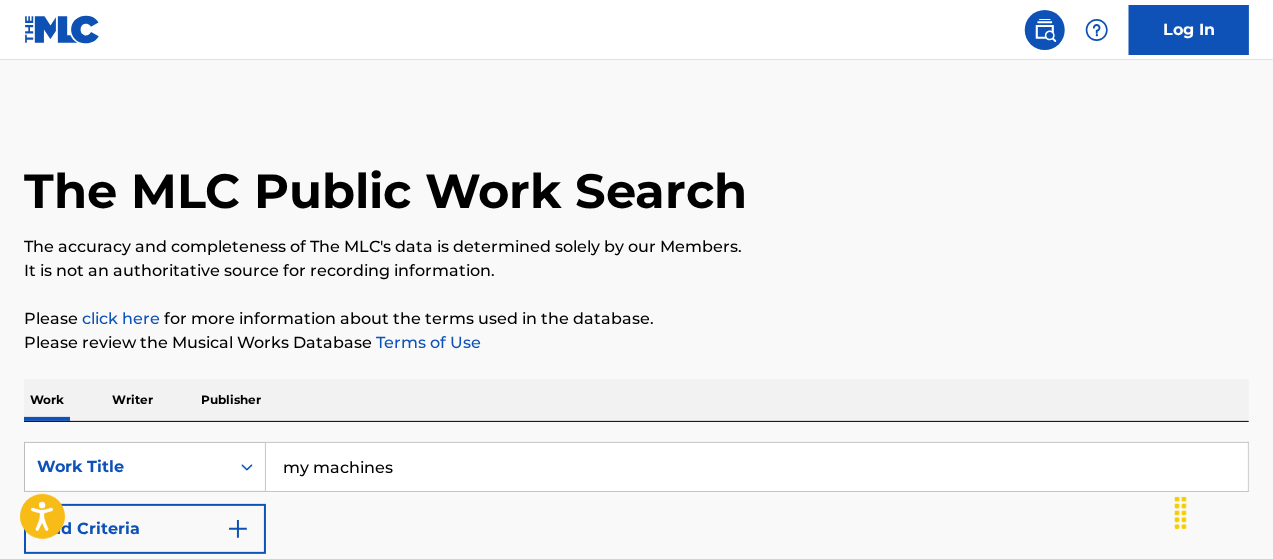 scroll, scrollTop: 0, scrollLeft: 0, axis: both 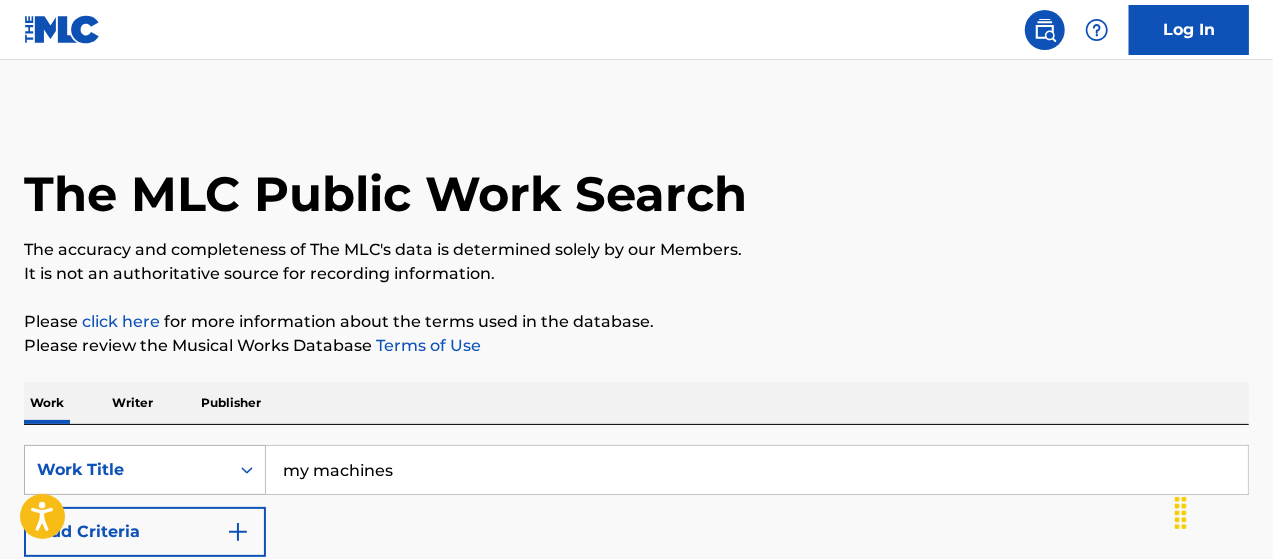 click on "Work Title [LAST]" at bounding box center (636, 470) 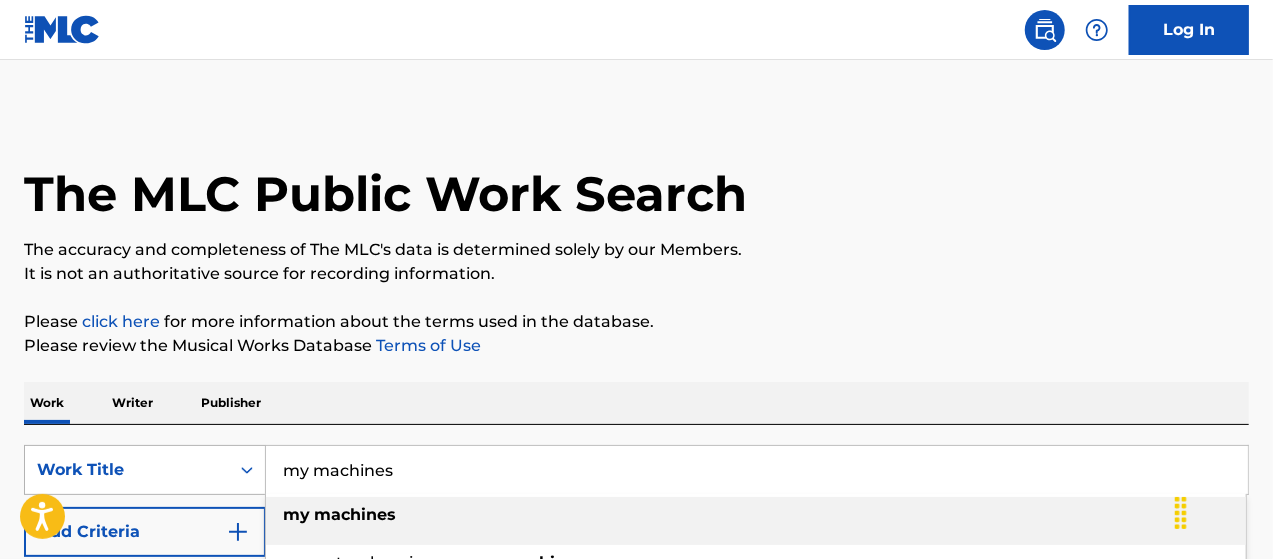 paste on "Sugar Foot" 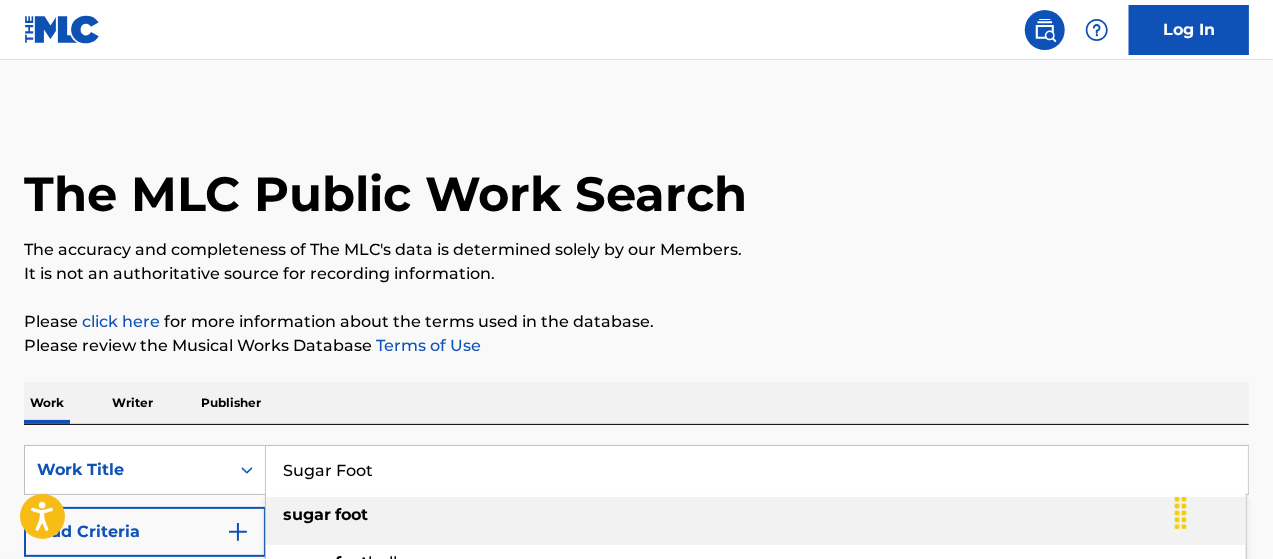 click on "Sugar Foot" at bounding box center [757, 470] 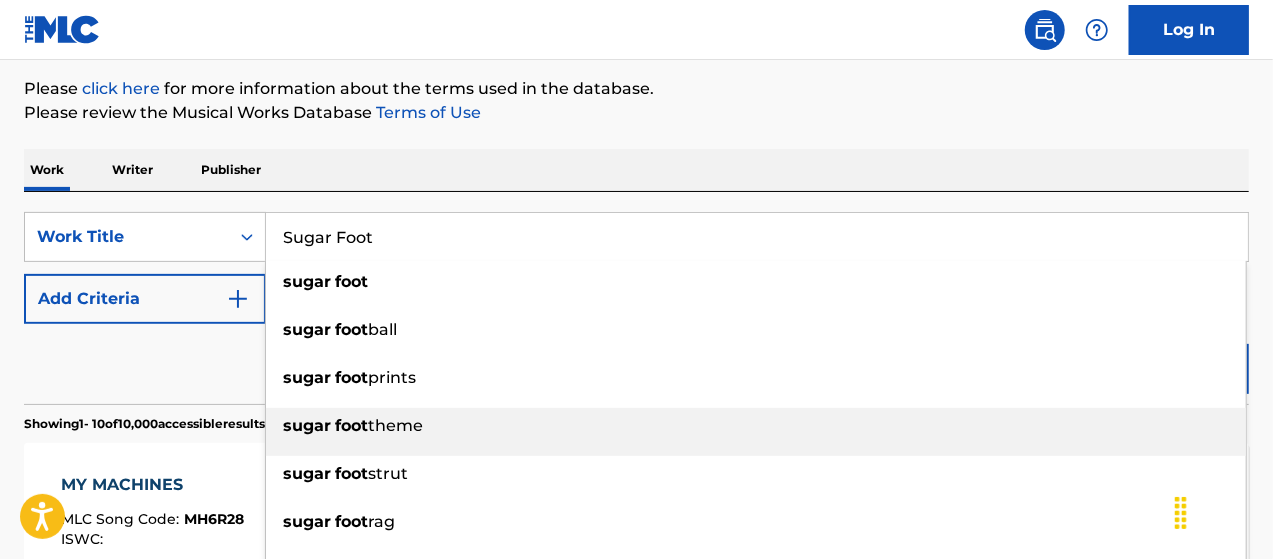 click on "sugar   foot  theme" at bounding box center [756, 426] 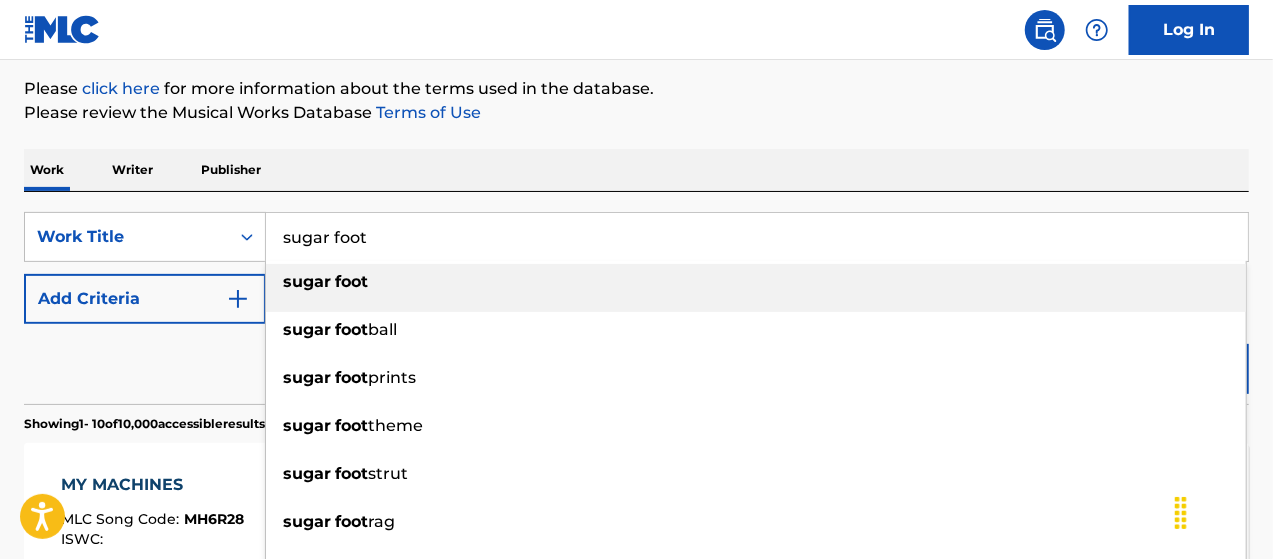 click at bounding box center (333, 281) 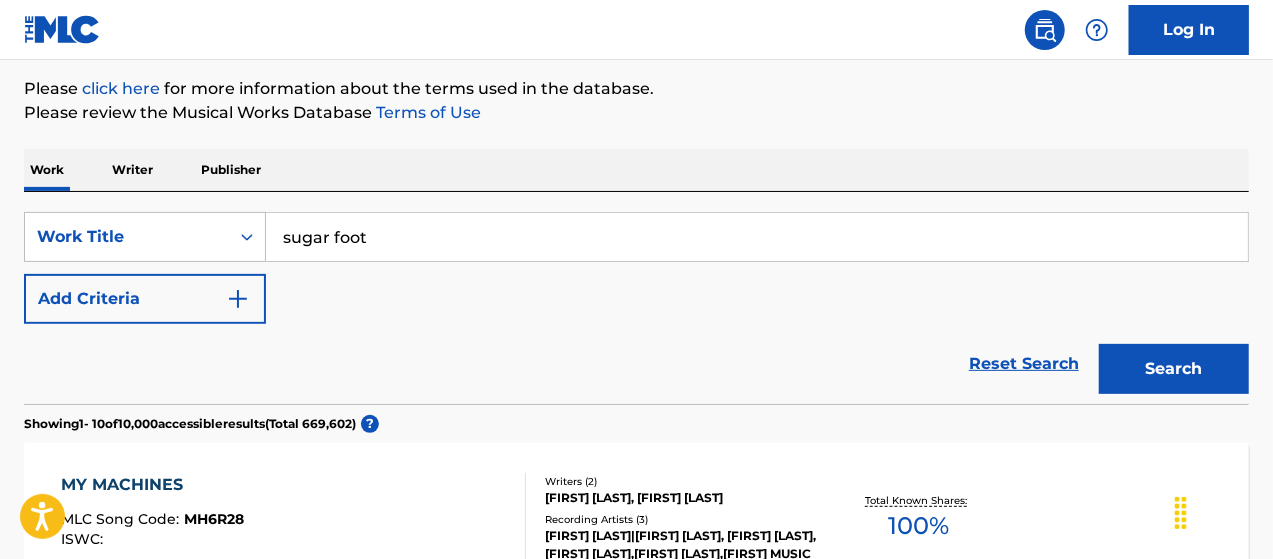 click on "Search" at bounding box center (1174, 369) 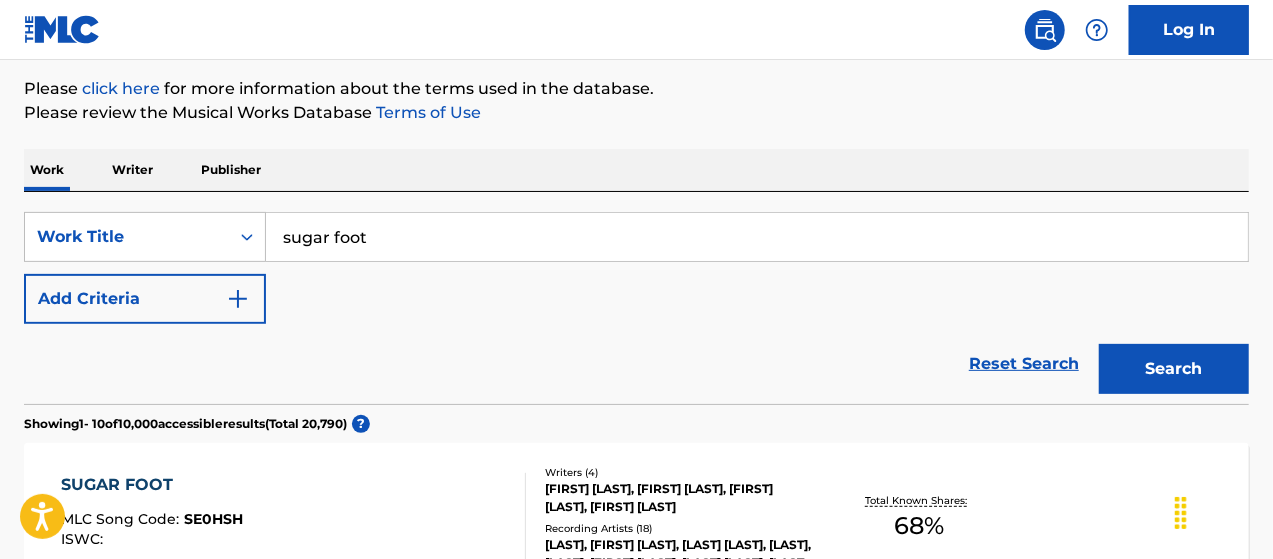 scroll, scrollTop: 500, scrollLeft: 0, axis: vertical 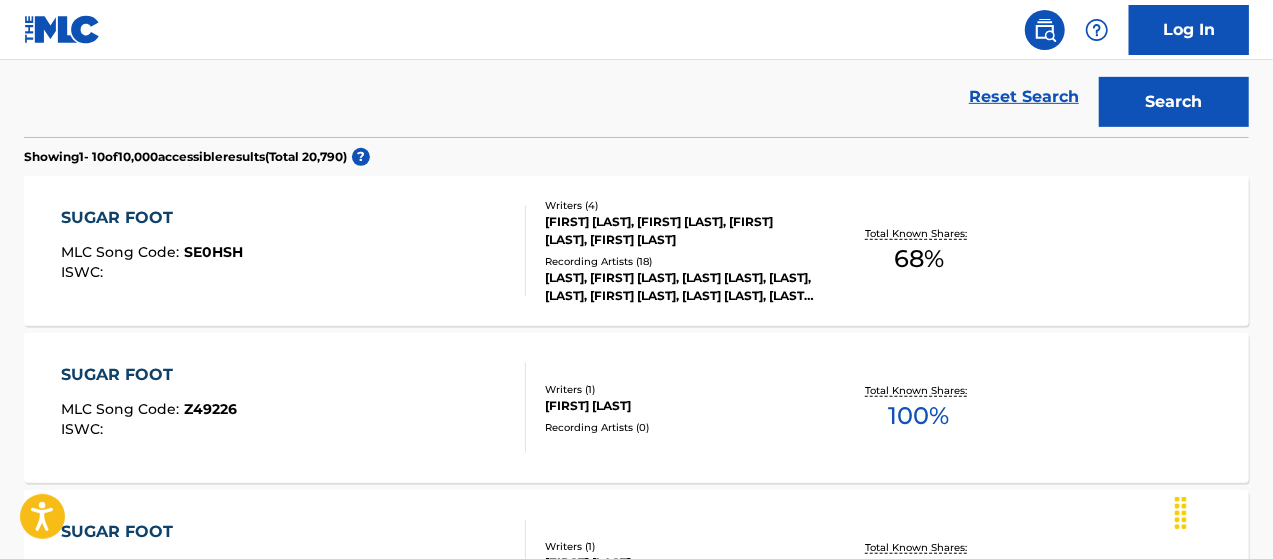 click on "[LAST], [FIRST] [LAST], [LAST] [LAST], [LAST], [LAST], [FIRST] [LAST], [LAST] [LAST], [LAST], [LAST]" at bounding box center [681, 287] 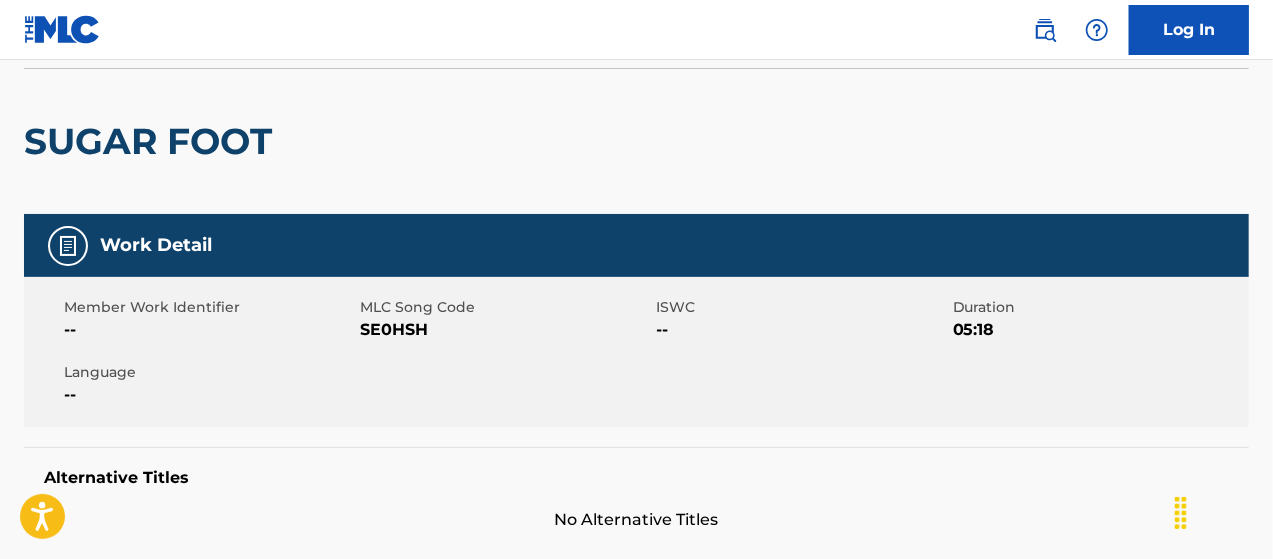scroll, scrollTop: 0, scrollLeft: 0, axis: both 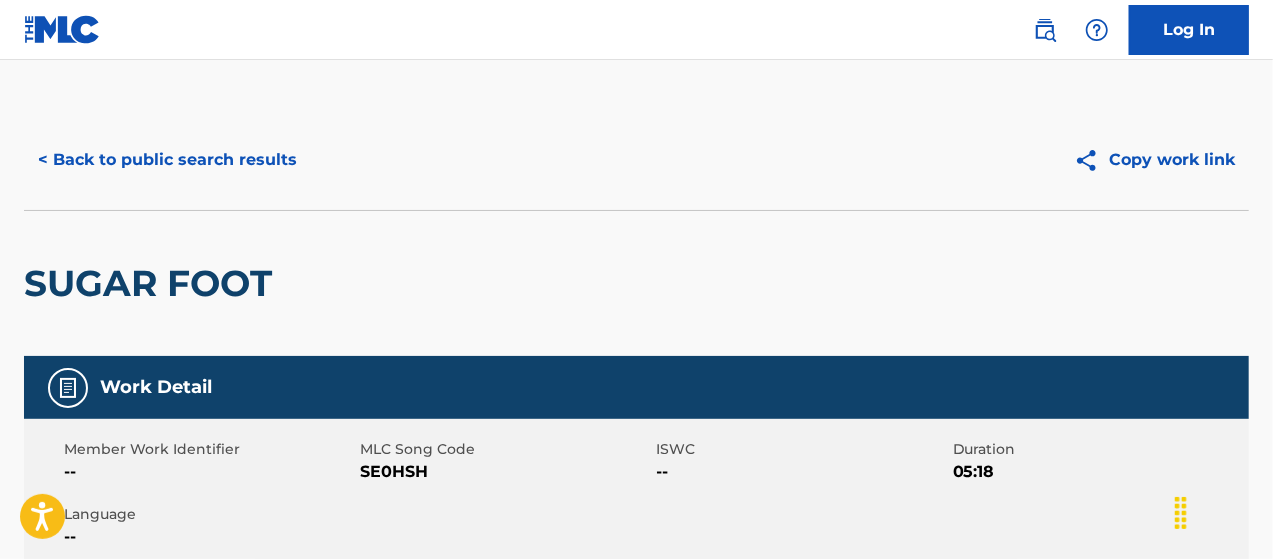 click on "< Back to public search results" at bounding box center (167, 160) 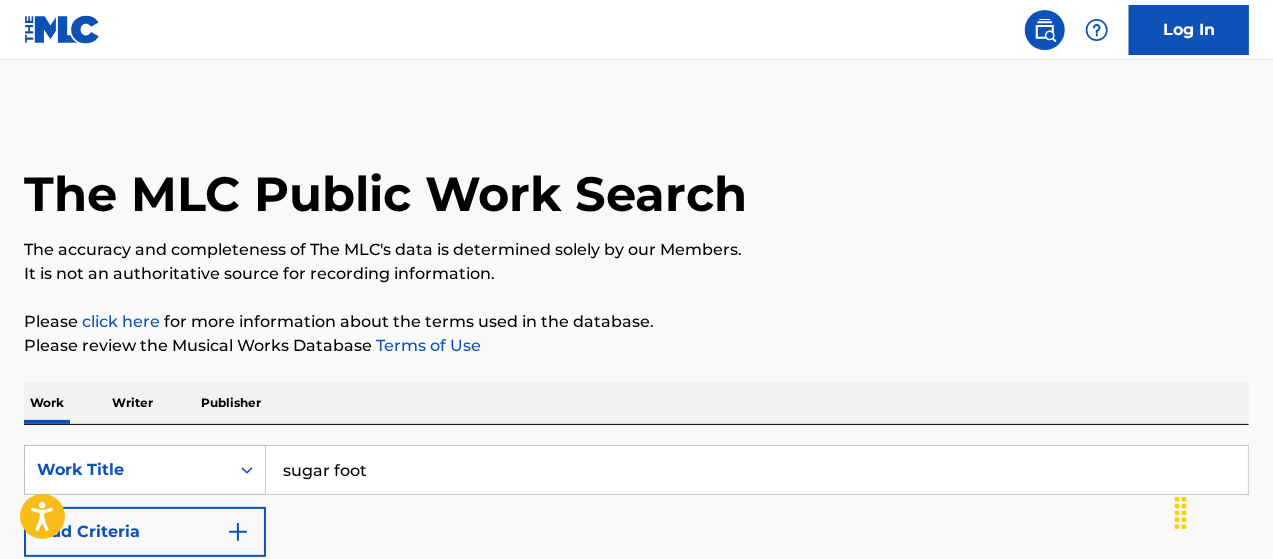scroll, scrollTop: 0, scrollLeft: 0, axis: both 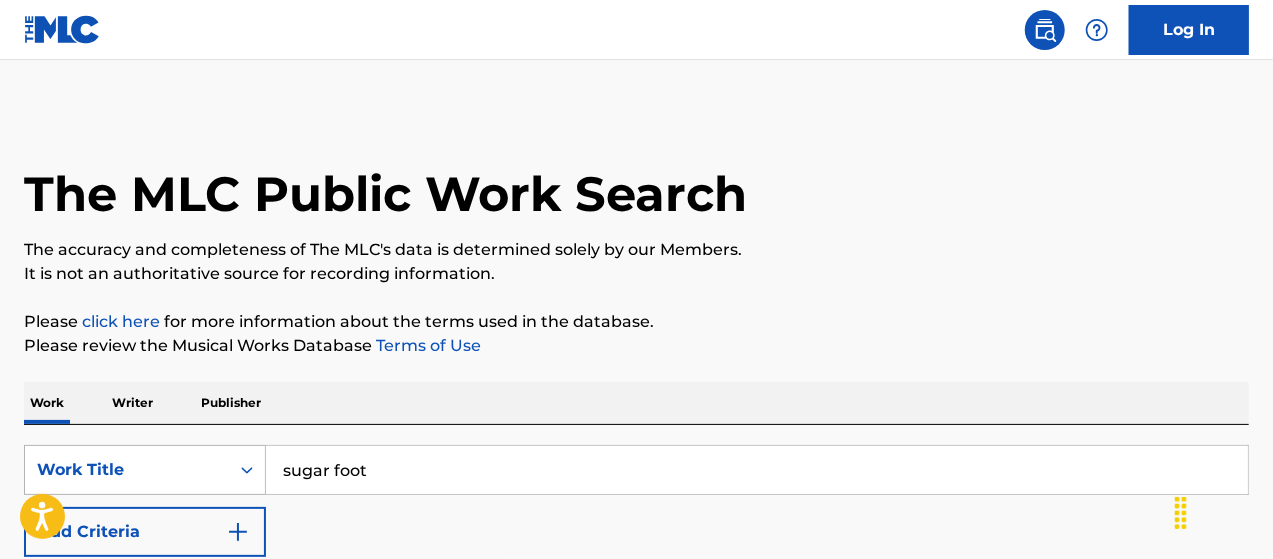 drag, startPoint x: 144, startPoint y: 462, endPoint x: 47, endPoint y: 456, distance: 97.18539 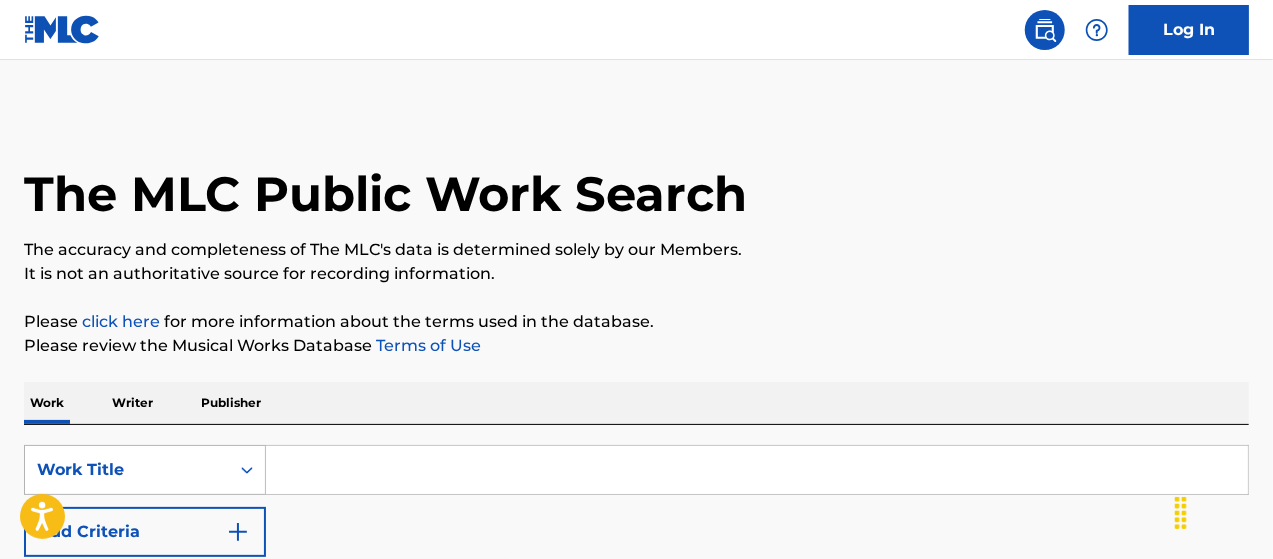 paste on "Scat Track" 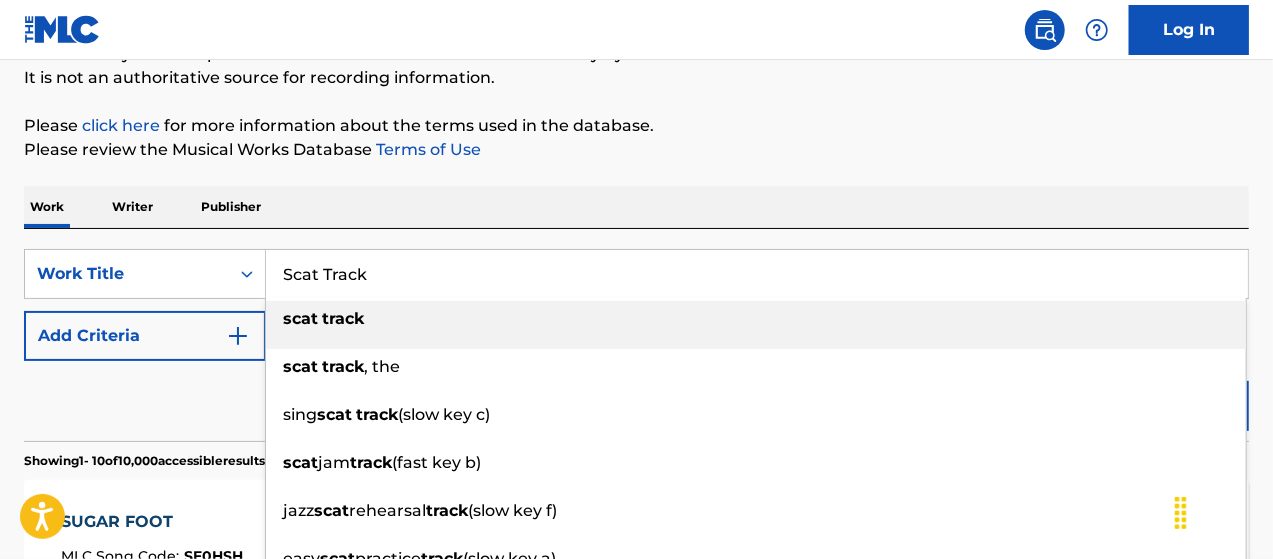 scroll, scrollTop: 200, scrollLeft: 0, axis: vertical 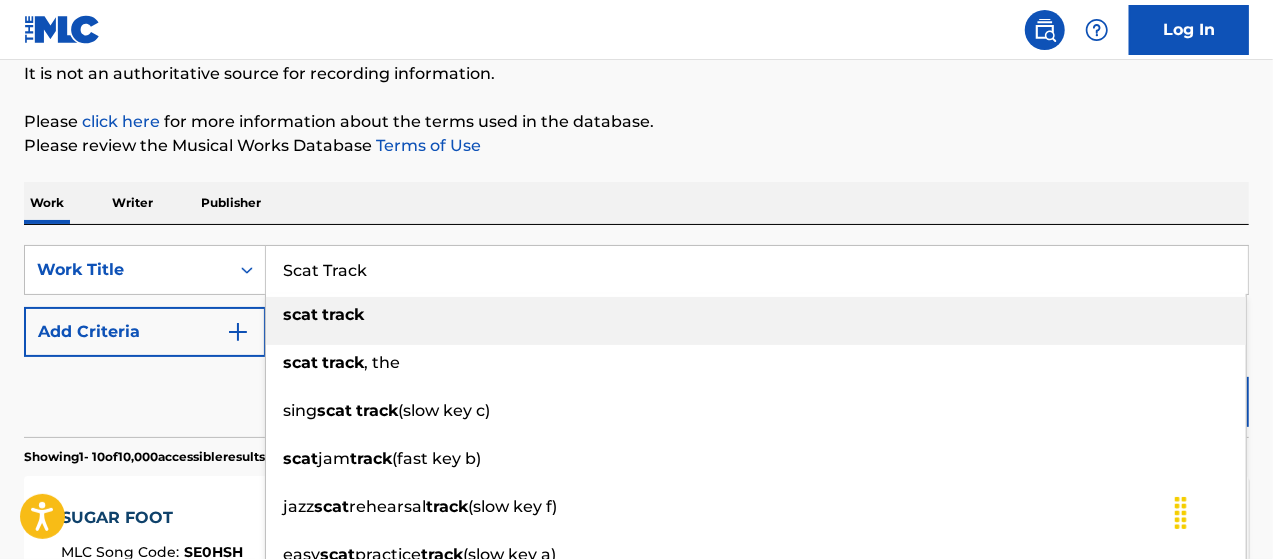 click on "track" at bounding box center [343, 314] 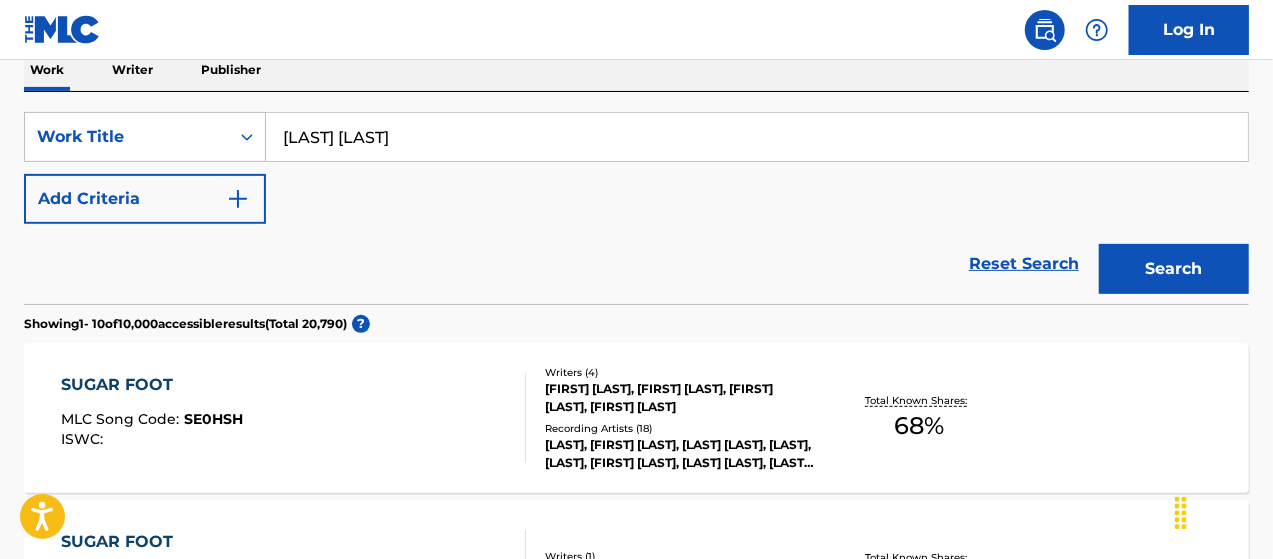 click on "Search" at bounding box center [1174, 269] 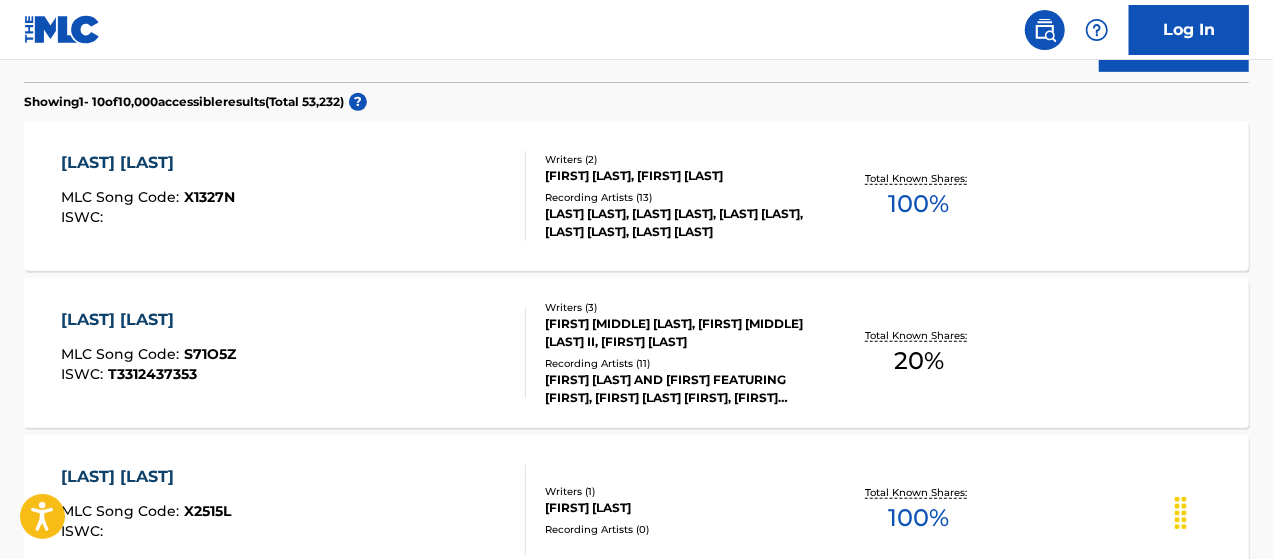 scroll, scrollTop: 566, scrollLeft: 0, axis: vertical 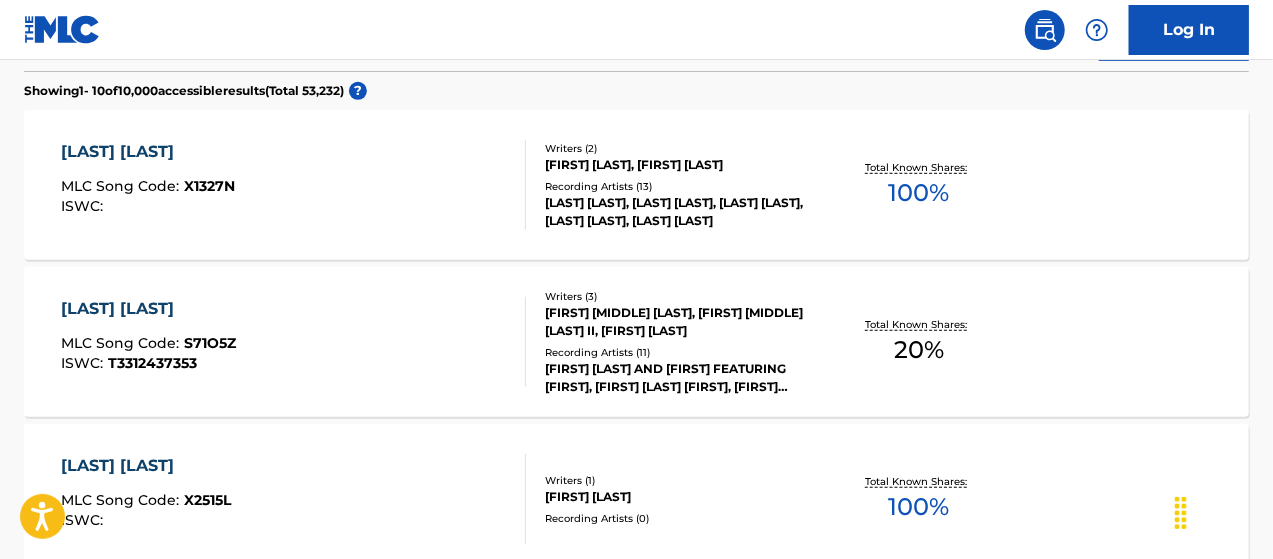 click on "T3312437353" at bounding box center (152, 363) 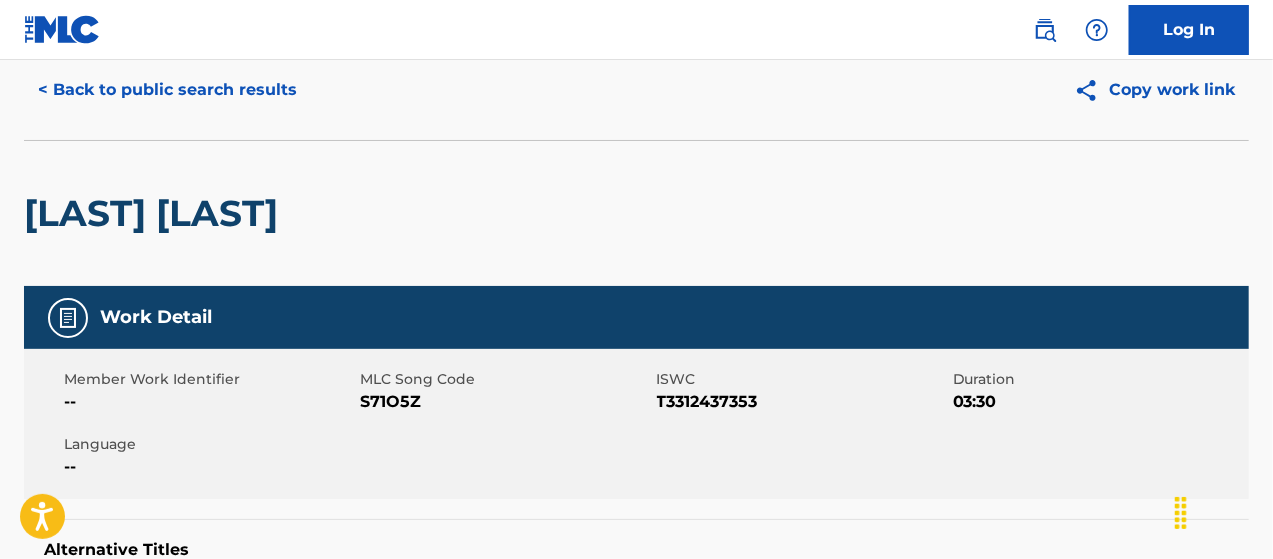 scroll, scrollTop: 0, scrollLeft: 0, axis: both 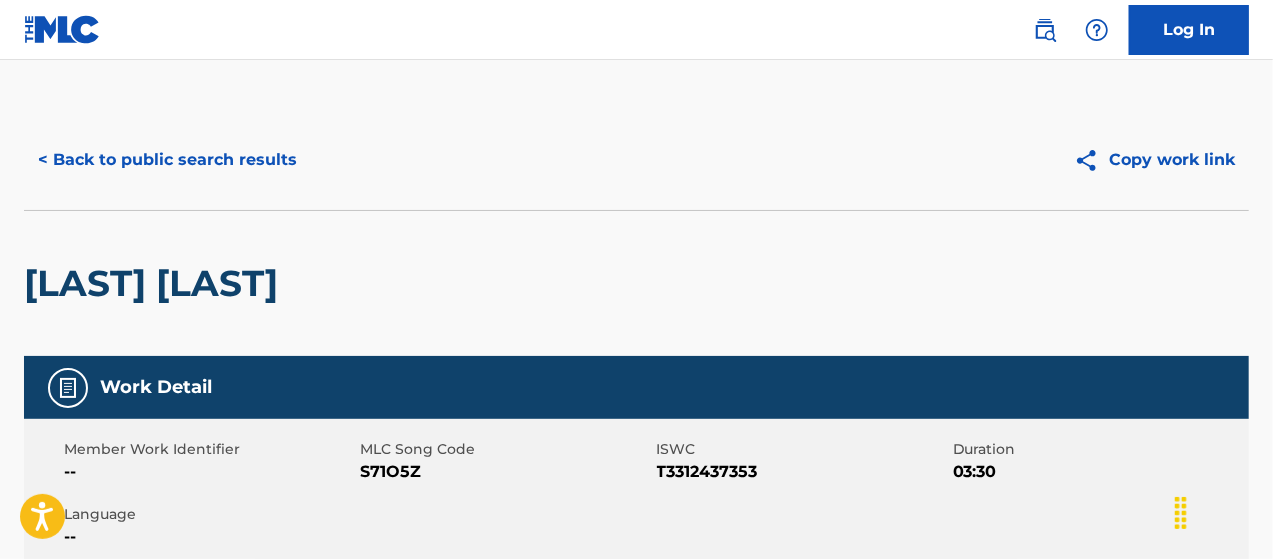 click on "< Back to public search results" at bounding box center (167, 160) 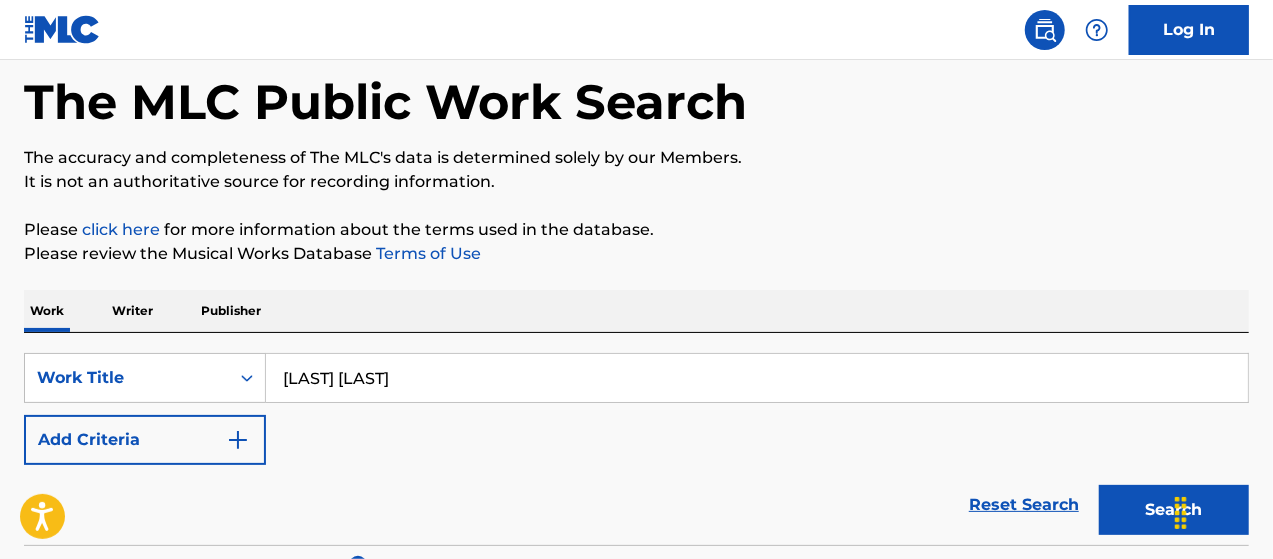 scroll, scrollTop: 85, scrollLeft: 0, axis: vertical 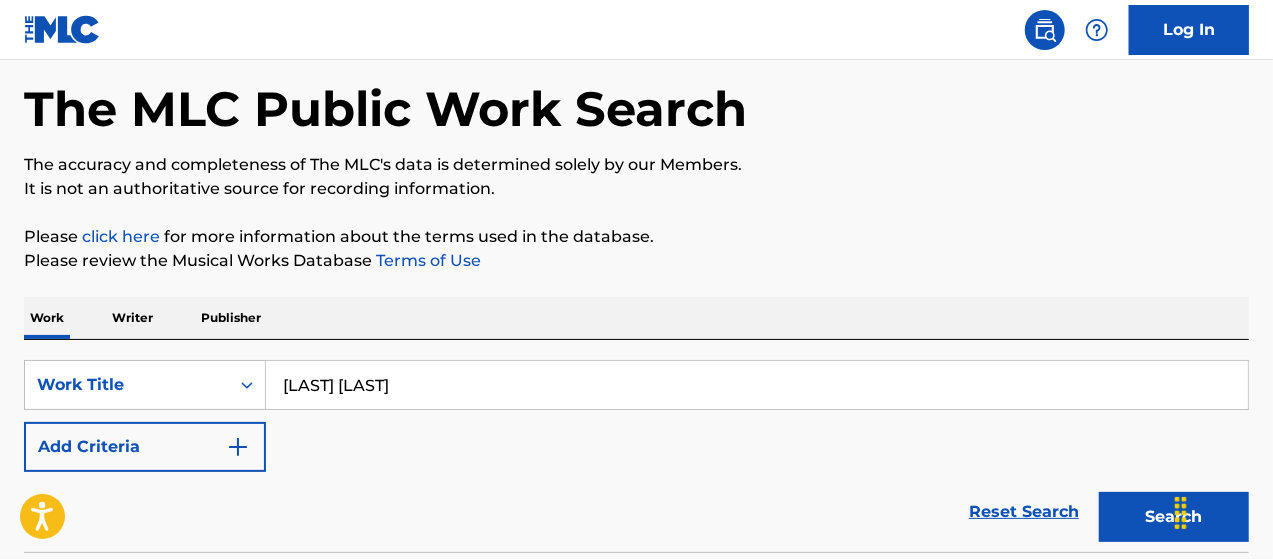 click on "The MLC Public Work Search The accuracy and completeness of The MLC's data is determined solely by our Members. It is not an authoritative source for recording information. Please click here for more information about the terms used in the database. Please review the Musical Works Database Terms of Use Work Writer Publisher SearchWithCriteria2a5545ed-8dee-4e55-afaf-b62162558a31 Work Title scat track Add Criteria Reset Search Search Showing 1 - 10 of 10,000 accessible results (Total 53,232 ) ? SCAT TRACK MLC Song Code : X1327N ISWC : Writers ( 2 ) [FIRST] [LAST], [FIRST] [LAST] Recording Artists ( 13 ) [LAST], [LAST], [LAST], [LAST], [LAST] Total Known Shares: 100 % SCAT TRACK MLC Song Code : S71O5Z ISWC : T3312437353 Writers ( 3 ) [FIRST] [LAST], [LAST] [LAST] [LAST], [LAST] Recording Artists ( 11 ) [LAST] AND [LAST] FEATURING [LAST], [LAST] [LAST], [LAST]|[LAST], [LAST], [LAST] 20 % : :" at bounding box center [636, 1141] 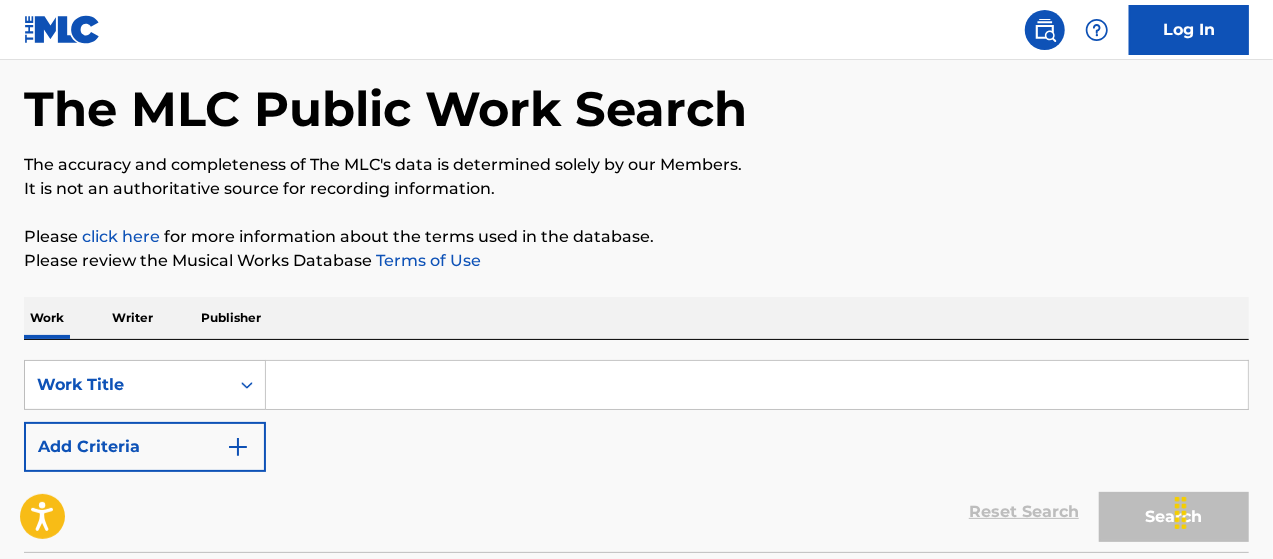 paste on "Hypnø" 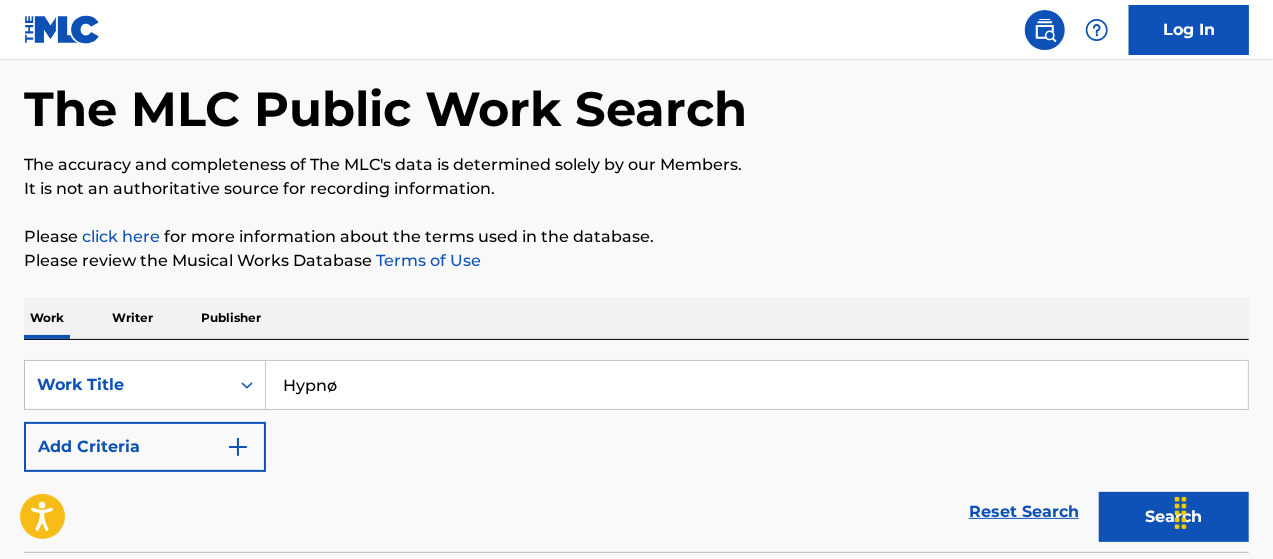 type on "Hypnø" 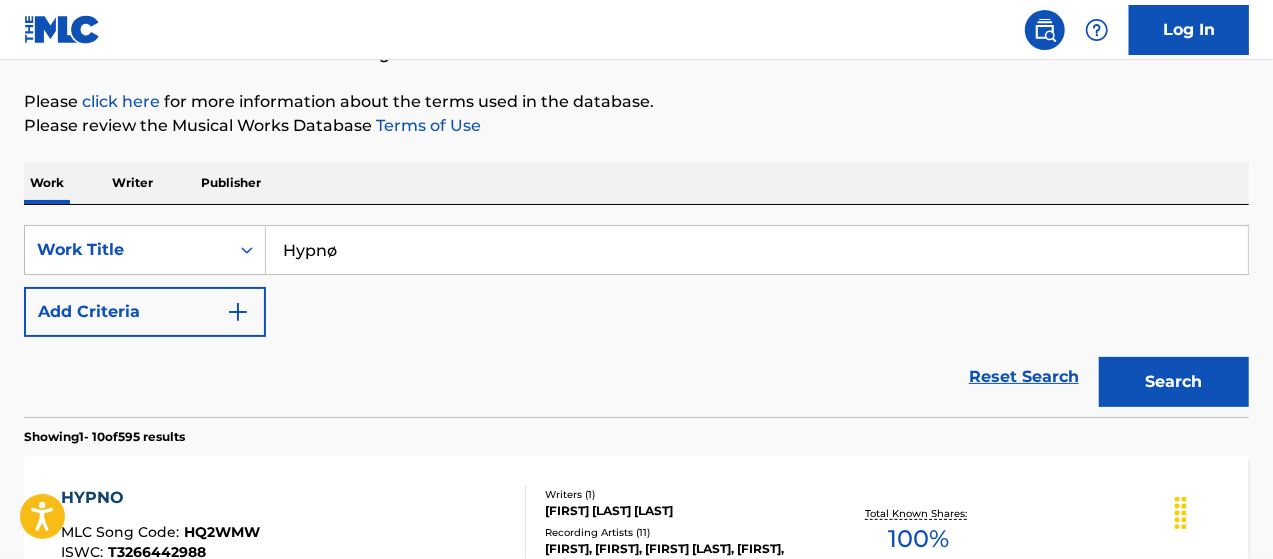 scroll, scrollTop: 218, scrollLeft: 0, axis: vertical 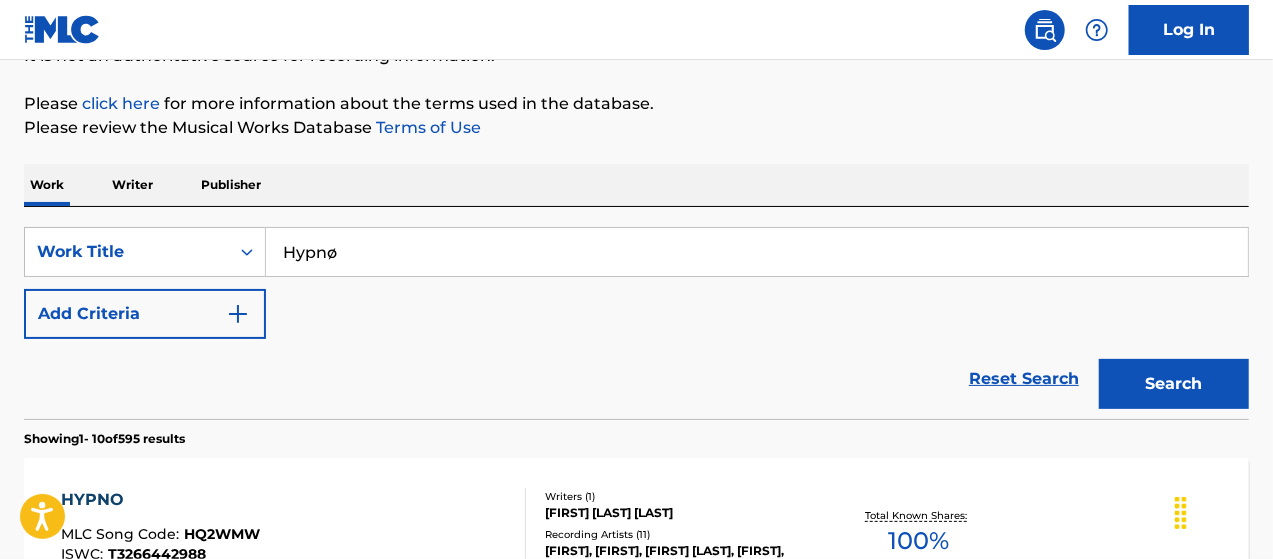 click on "SearchWithCriteria2a5545ed-8dee-4e55-afaf-b62162558a31 Work Title Hypnø Add Criteria Reset Search Search" at bounding box center [636, 313] 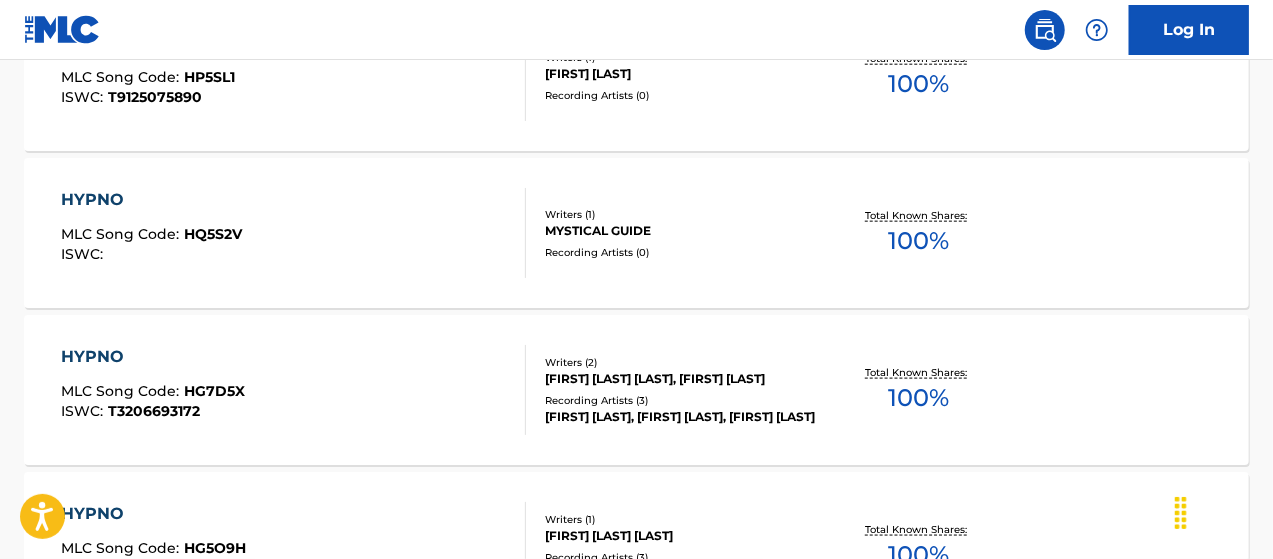scroll, scrollTop: 1052, scrollLeft: 0, axis: vertical 